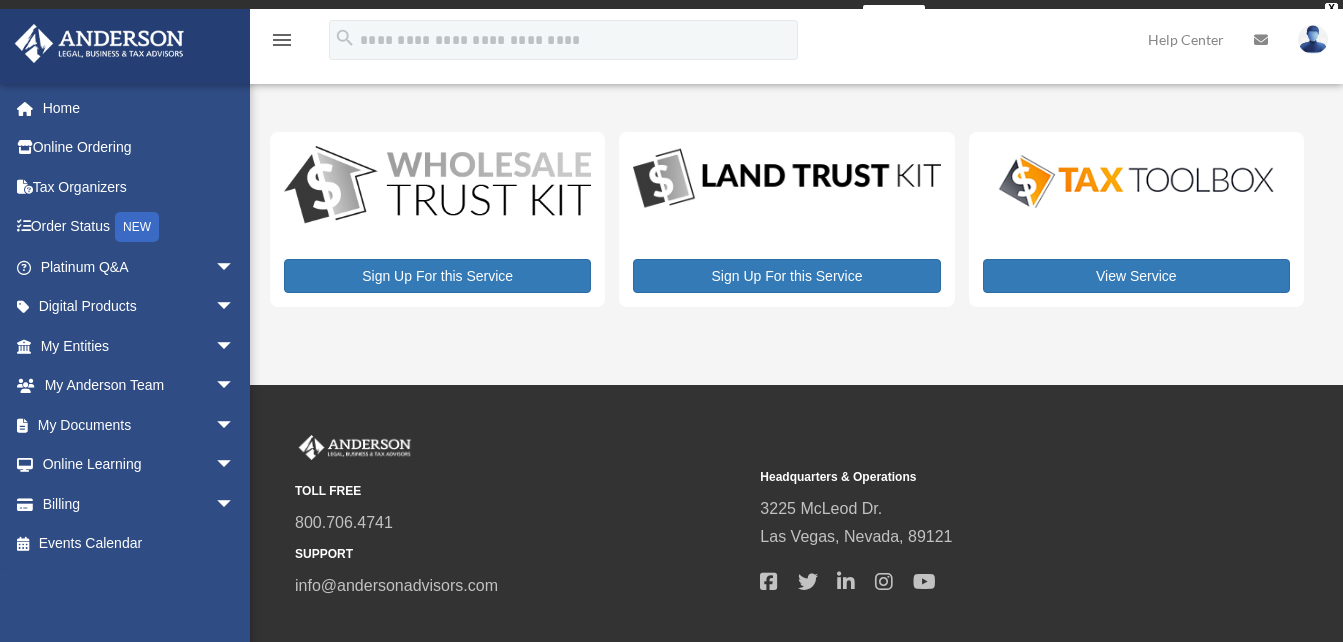 scroll, scrollTop: 0, scrollLeft: 0, axis: both 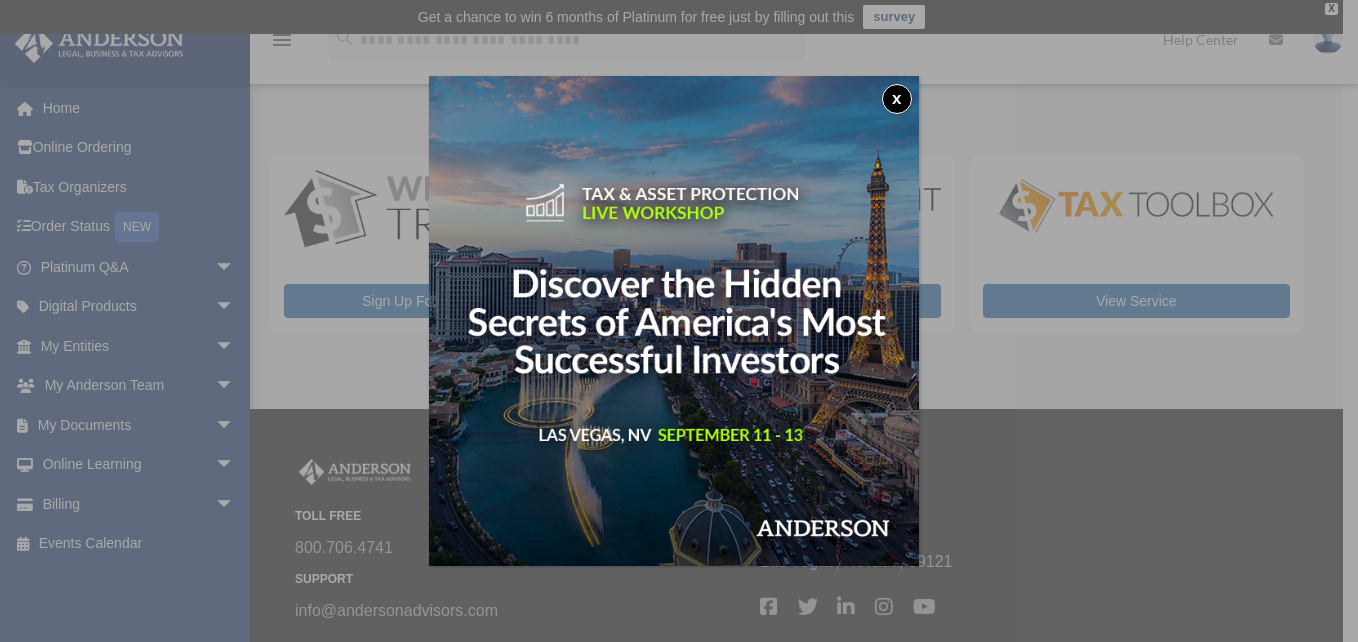 click on "x" at bounding box center (897, 99) 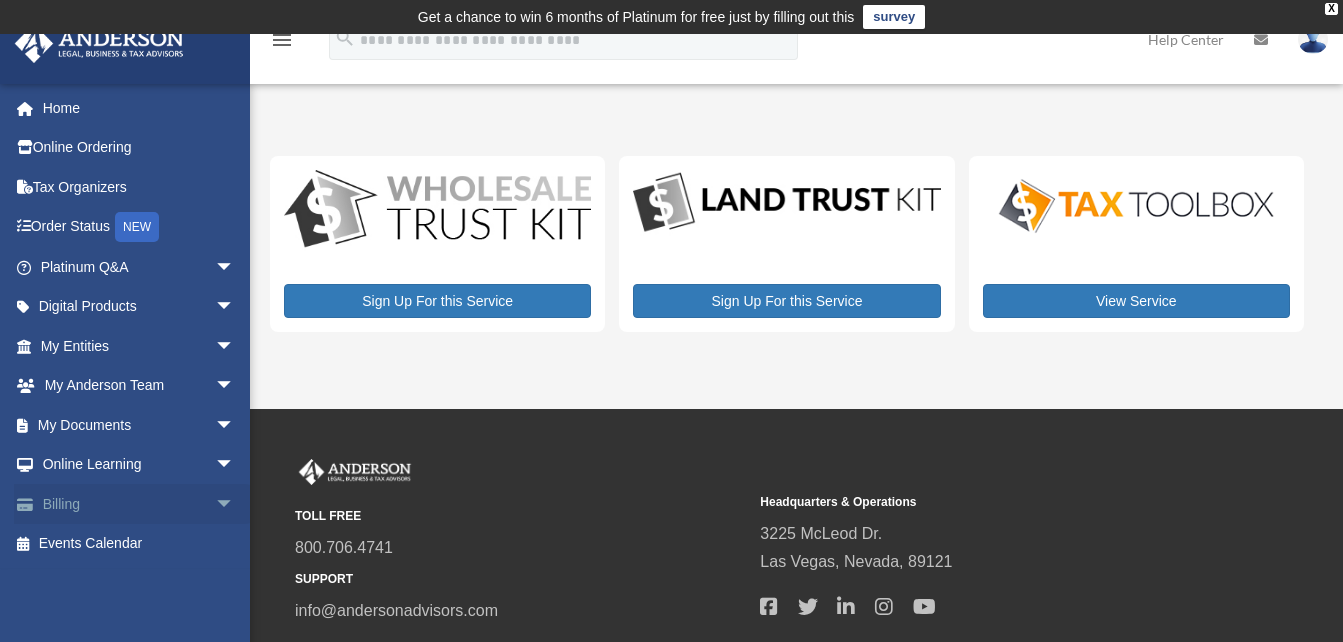 click on "arrow_drop_down" at bounding box center (235, 504) 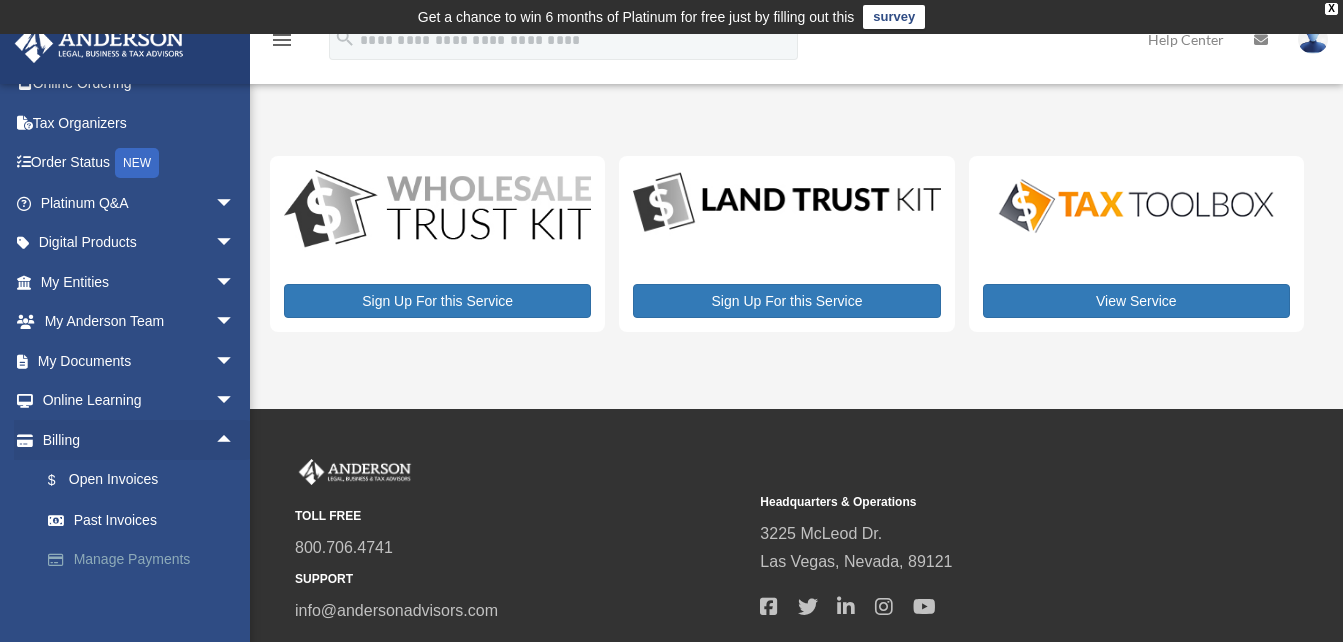 scroll, scrollTop: 113, scrollLeft: 0, axis: vertical 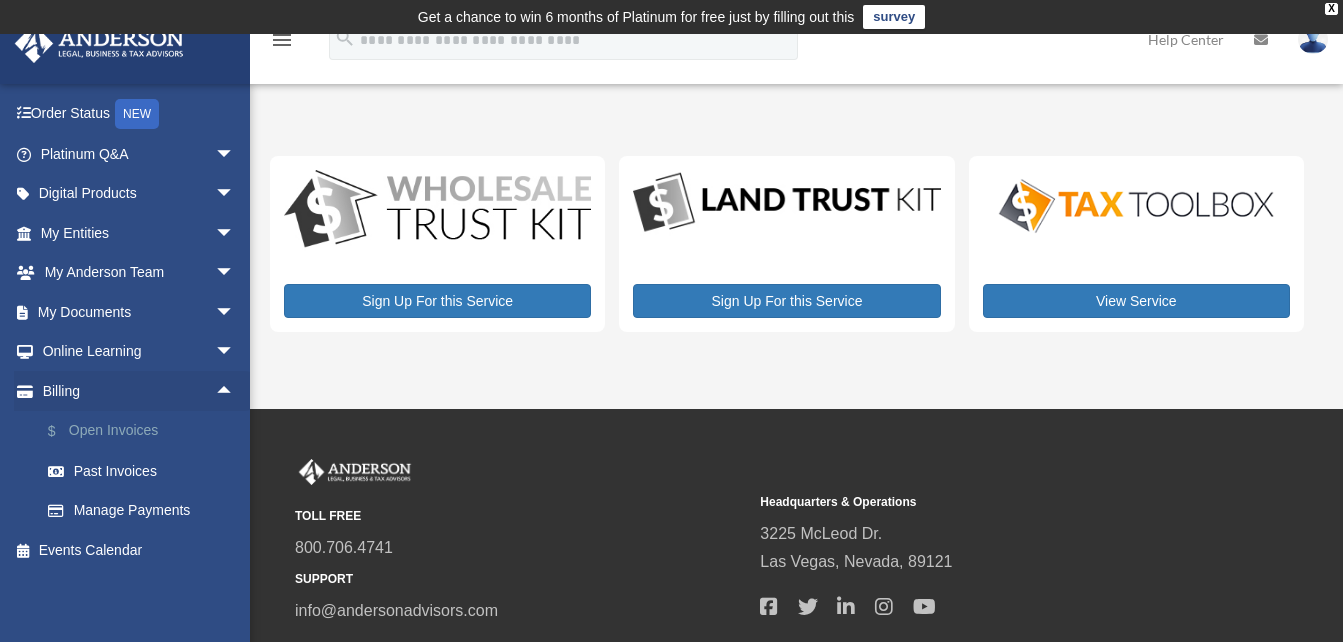 click on "$ Open Invoices" at bounding box center (146, 431) 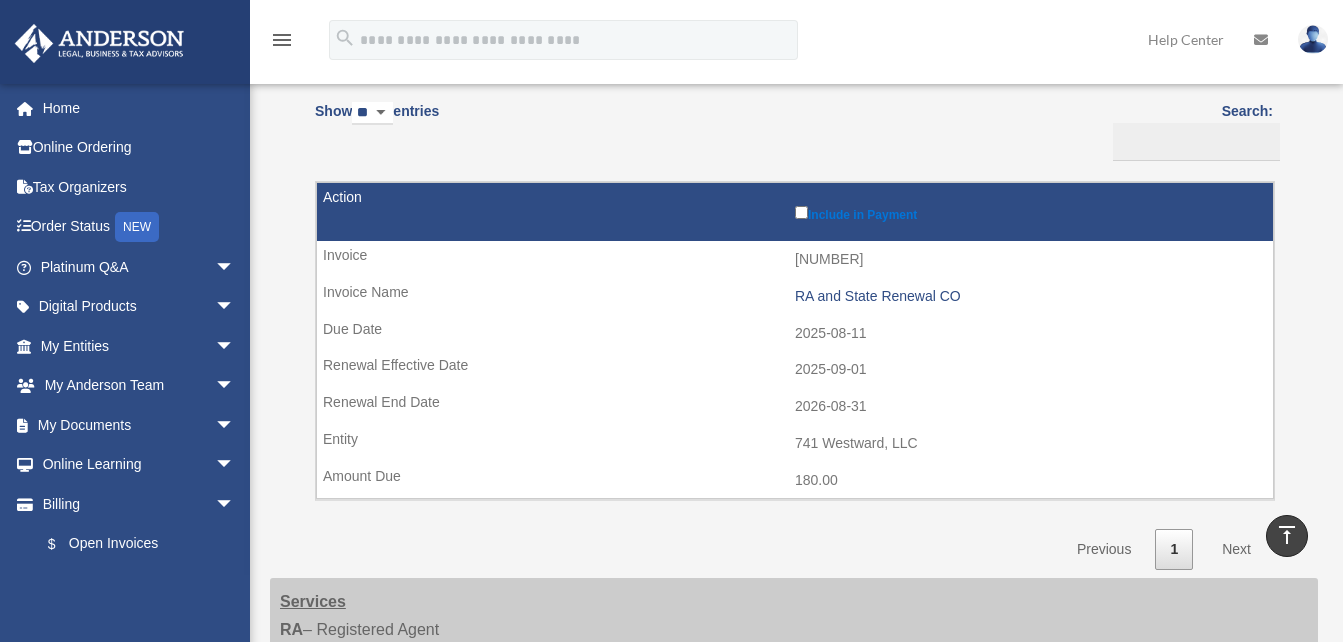 scroll, scrollTop: 200, scrollLeft: 0, axis: vertical 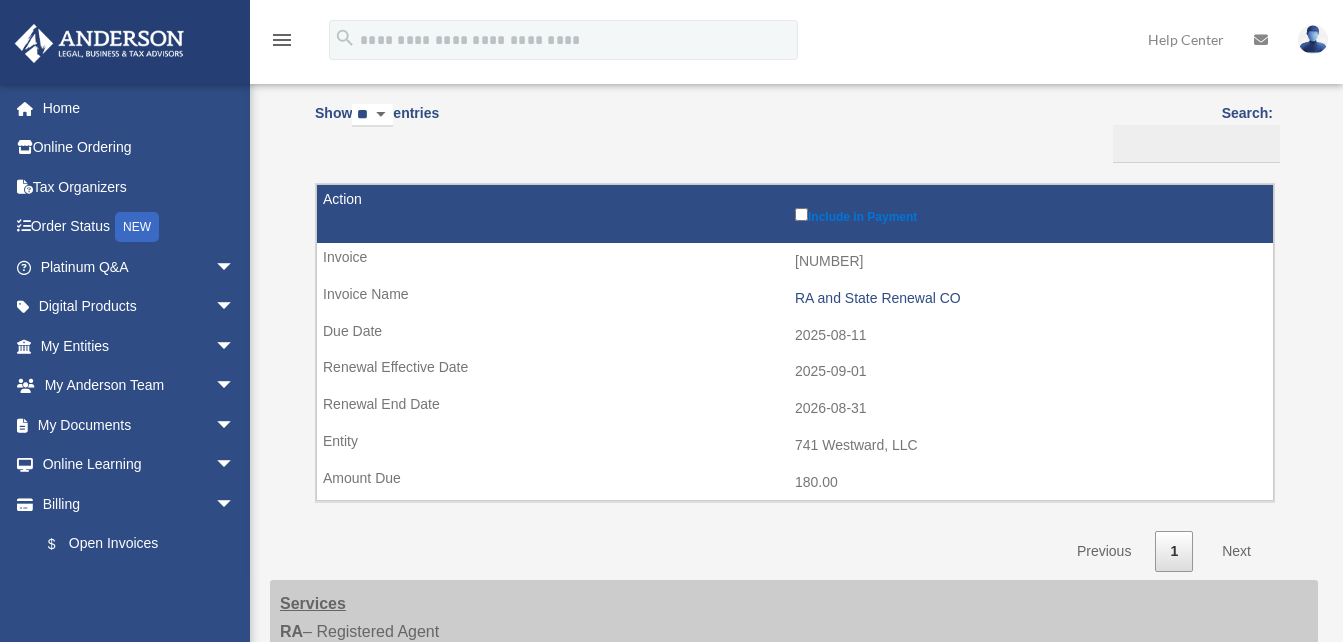 click on "Include in Payment" at bounding box center (1029, 214) 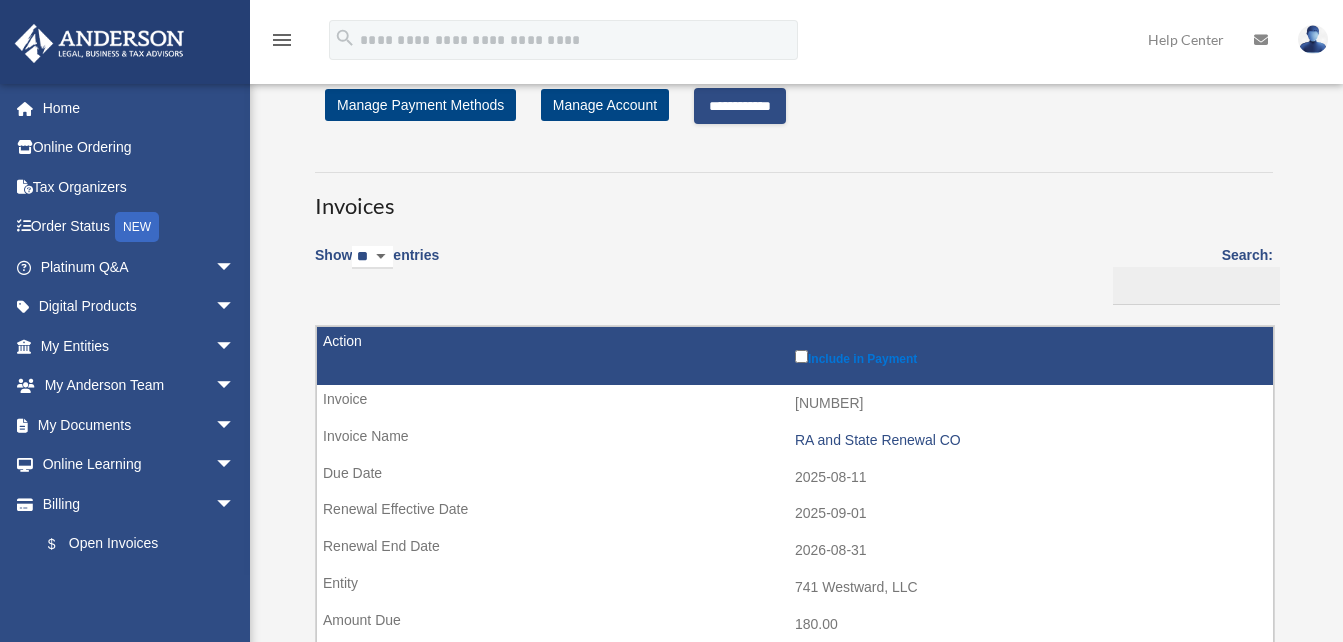 scroll, scrollTop: 0, scrollLeft: 0, axis: both 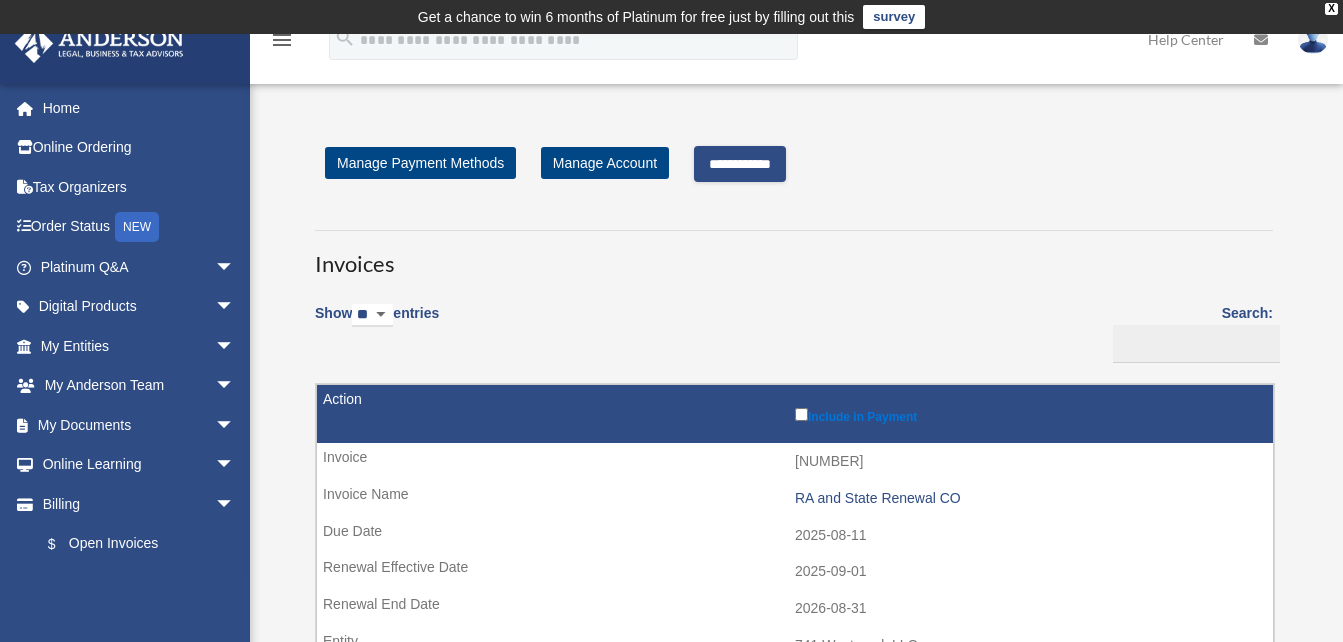 click on "**********" at bounding box center [740, 164] 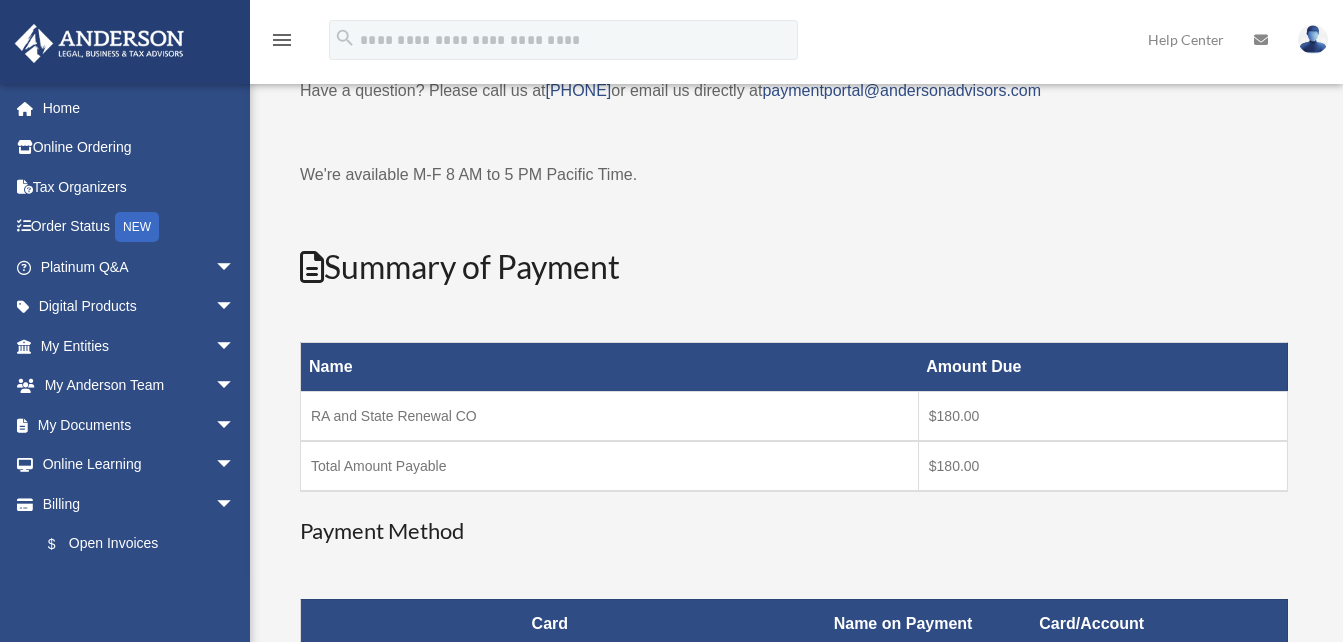 scroll, scrollTop: 400, scrollLeft: 0, axis: vertical 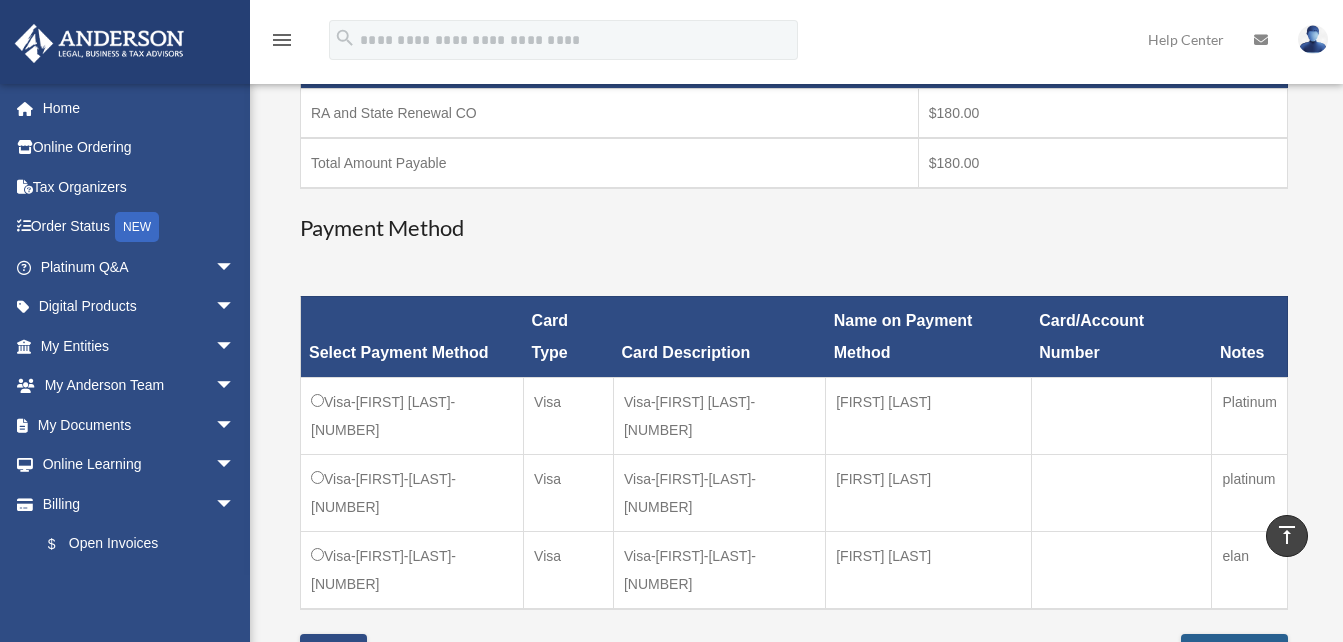 click on "**********" at bounding box center (1234, 652) 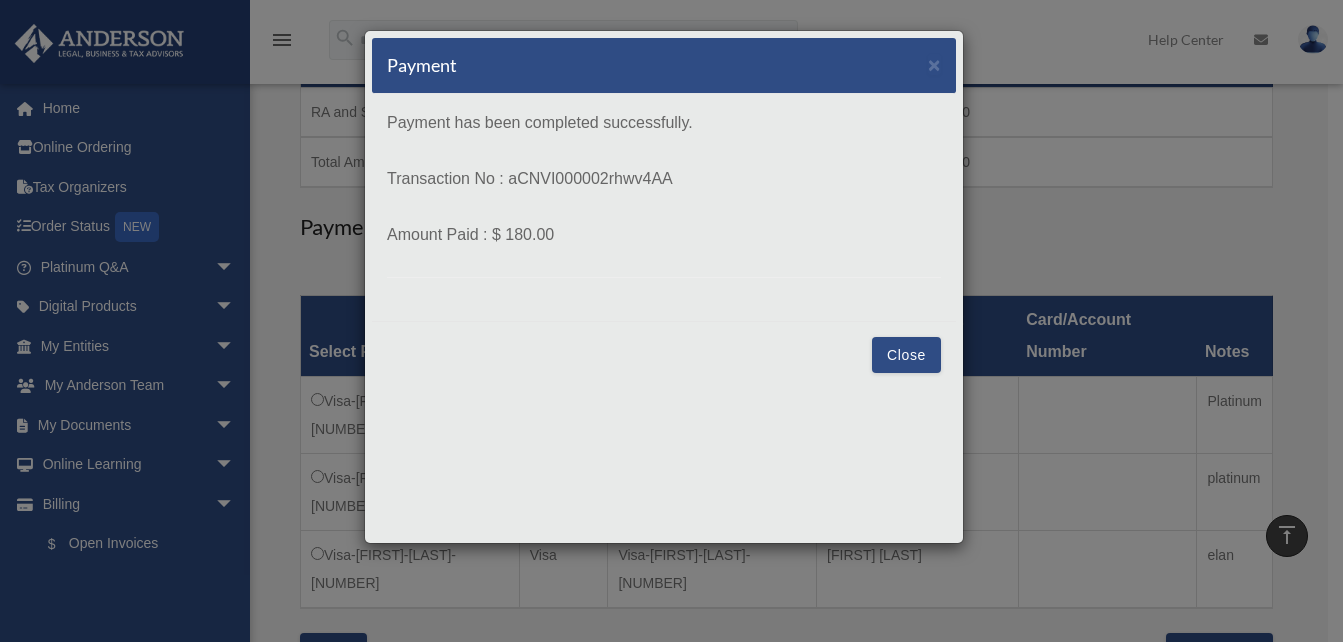 click on "Close" at bounding box center (906, 355) 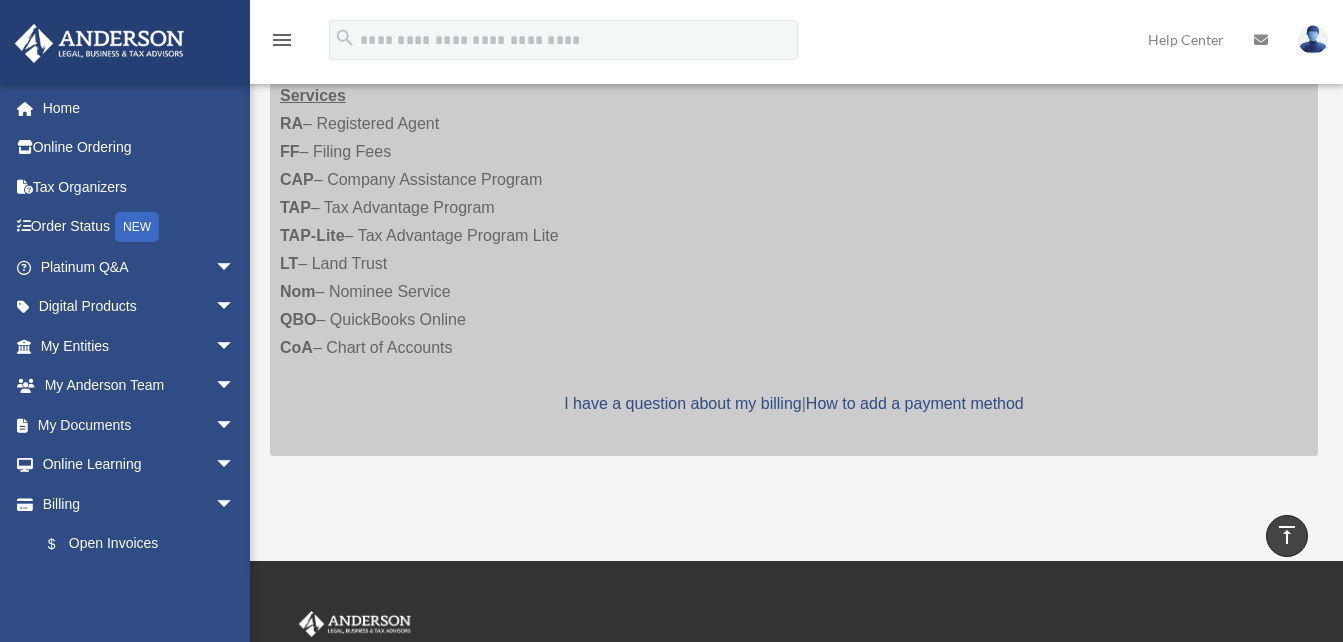 scroll, scrollTop: 434, scrollLeft: 0, axis: vertical 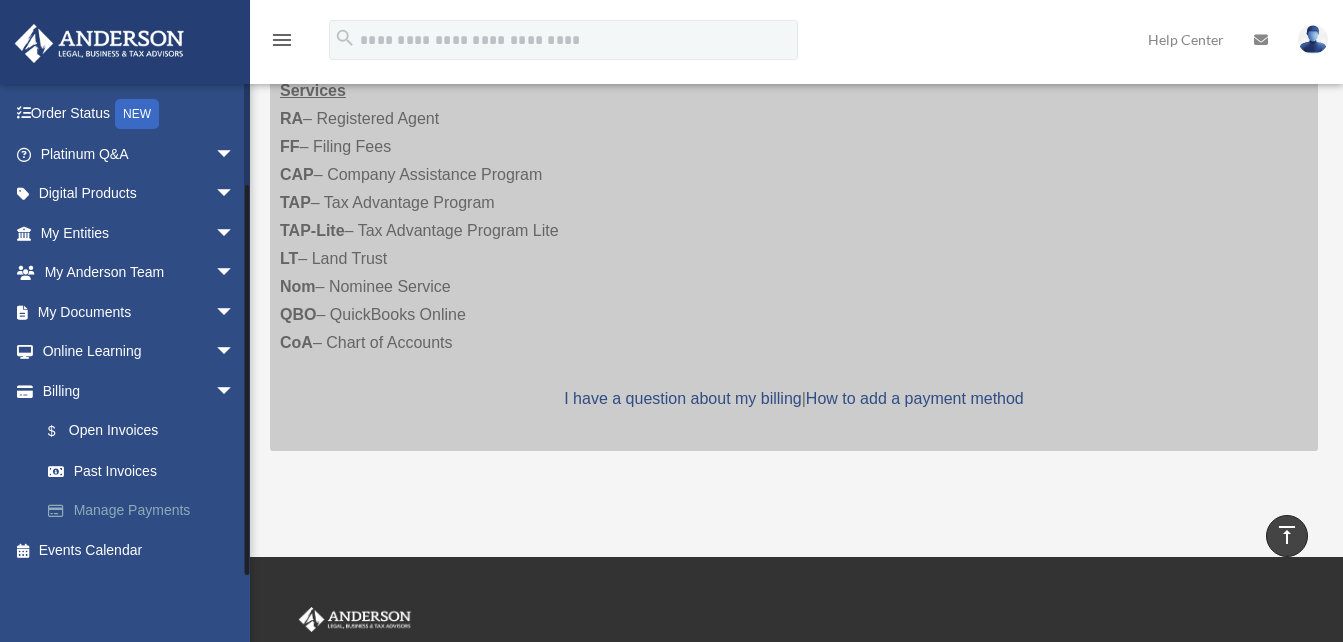 click on "Manage Payments" at bounding box center (146, 511) 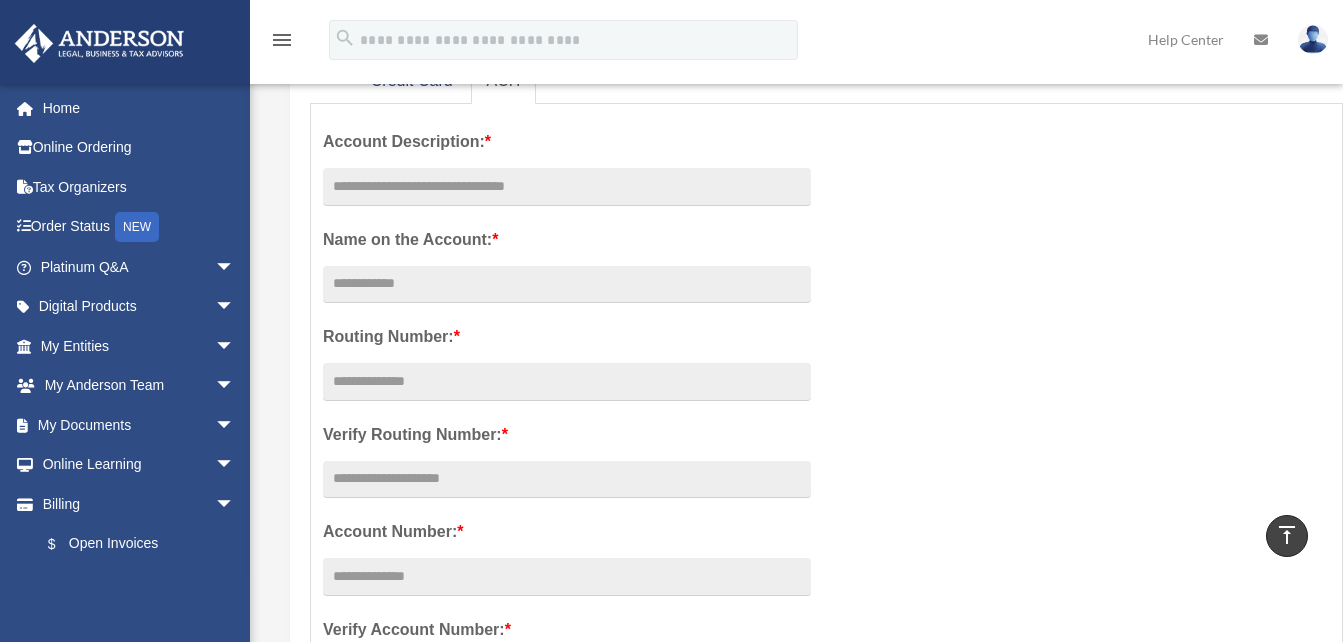 scroll, scrollTop: 300, scrollLeft: 0, axis: vertical 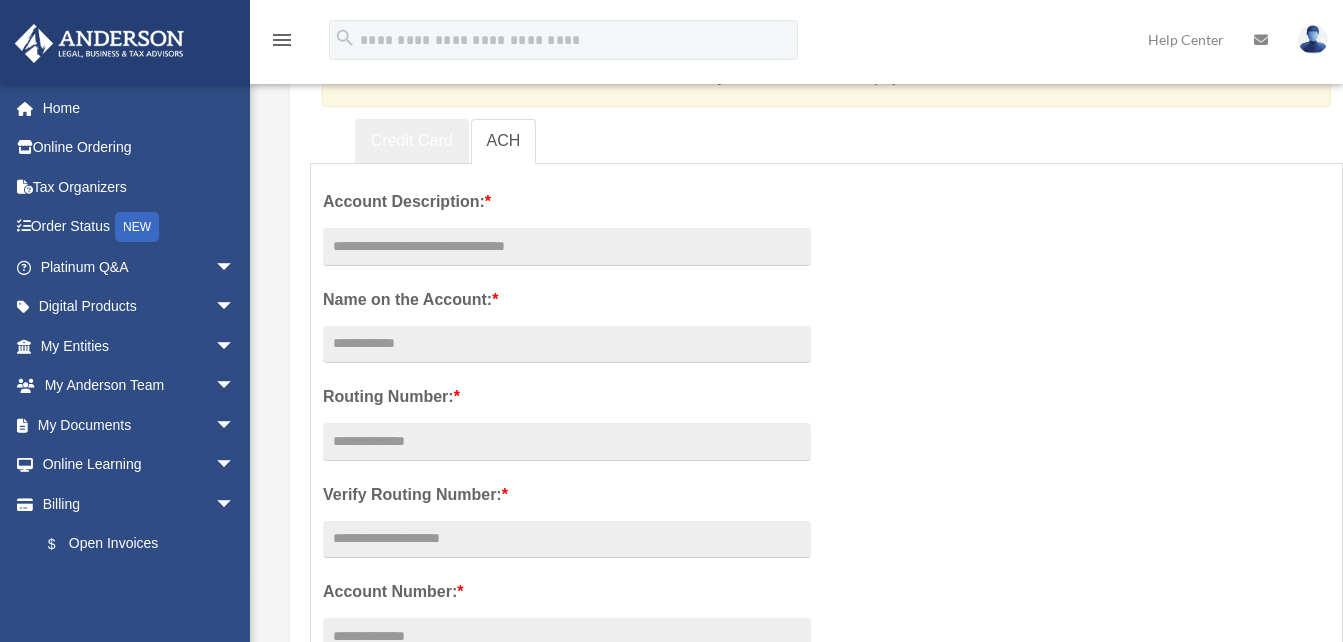 click on "Credit Card" at bounding box center [412, 141] 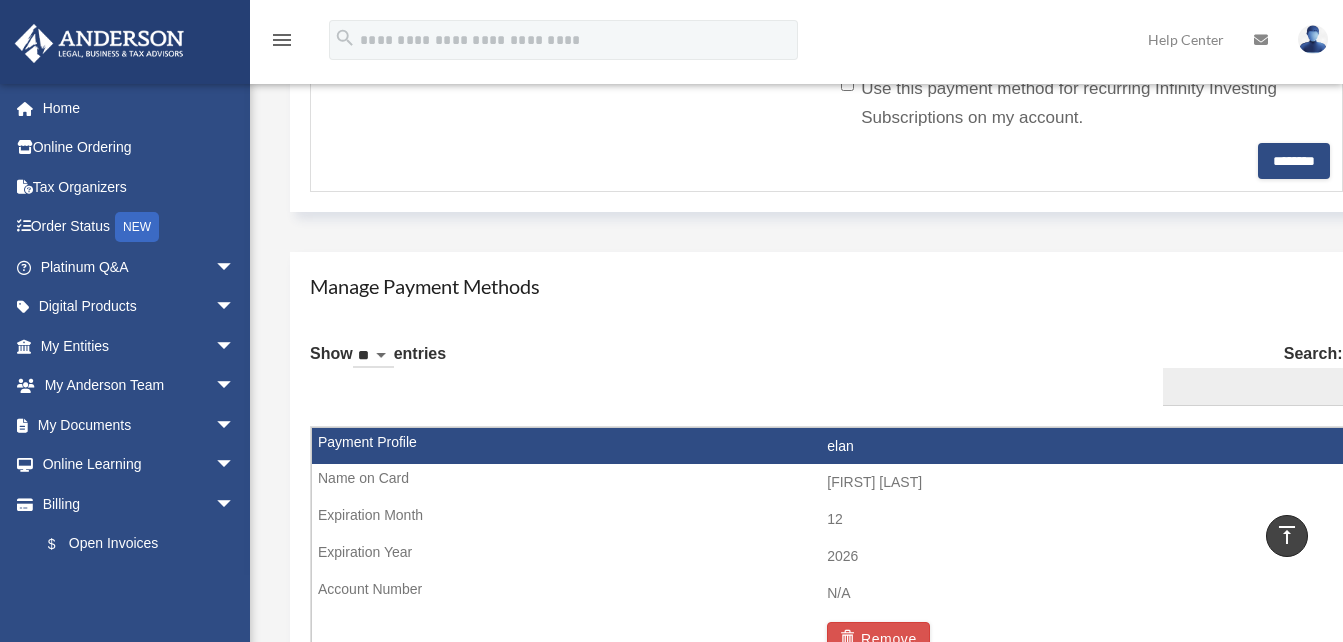 scroll, scrollTop: 1200, scrollLeft: 0, axis: vertical 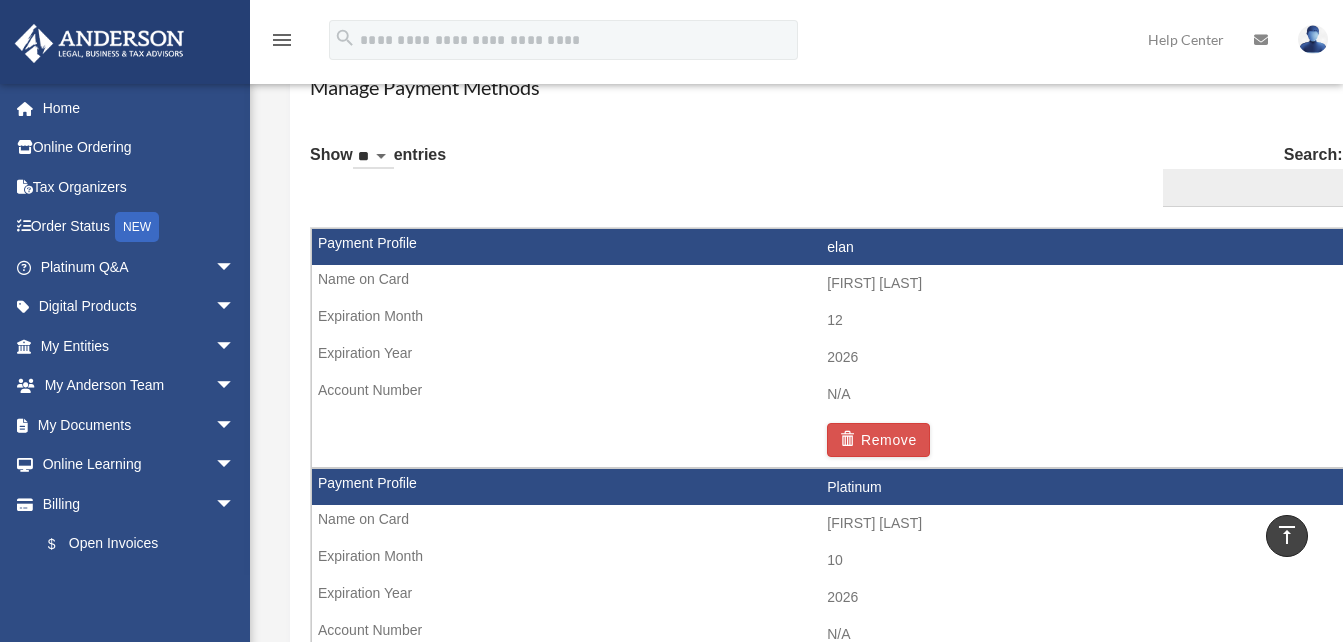 click on "elan" at bounding box center (827, 248) 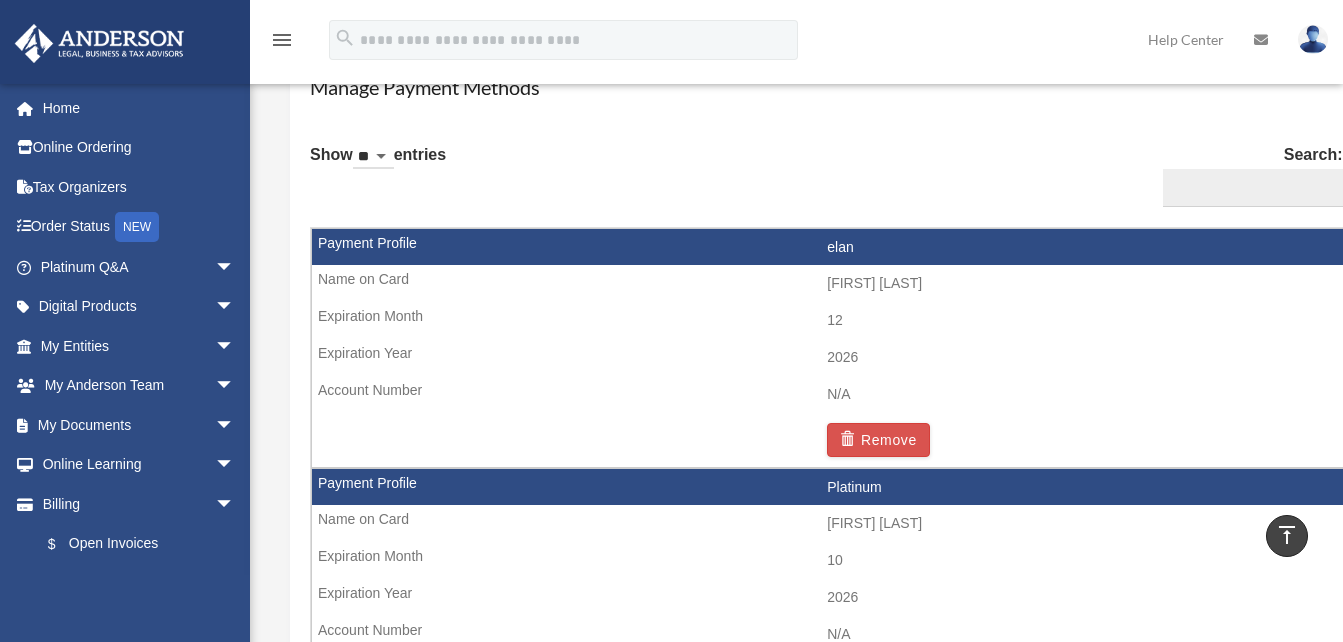 click on "Remove" at bounding box center (827, 440) 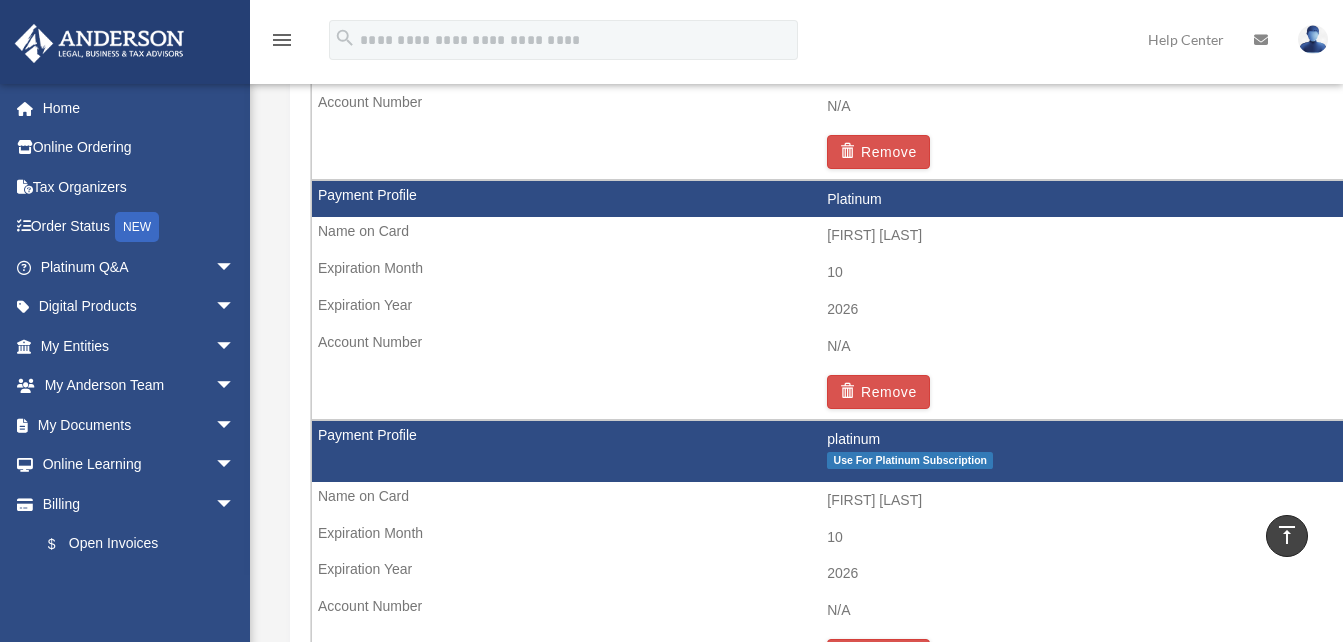 scroll, scrollTop: 1600, scrollLeft: 0, axis: vertical 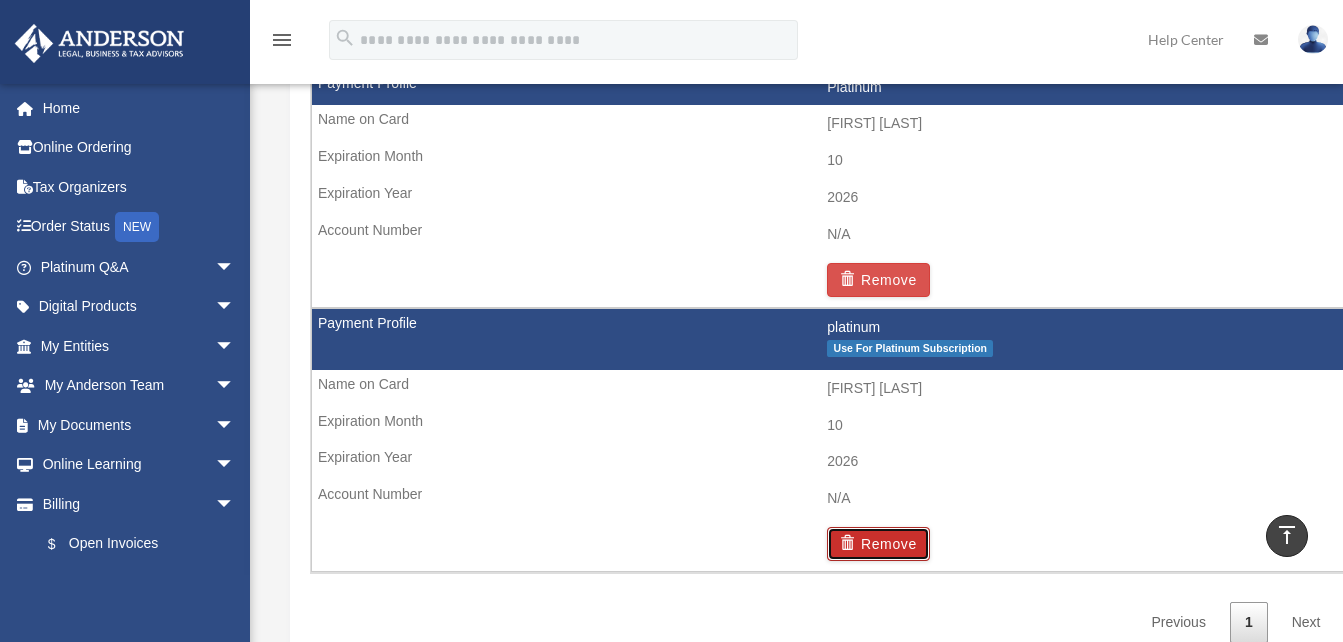 click on "Remove" at bounding box center (878, 544) 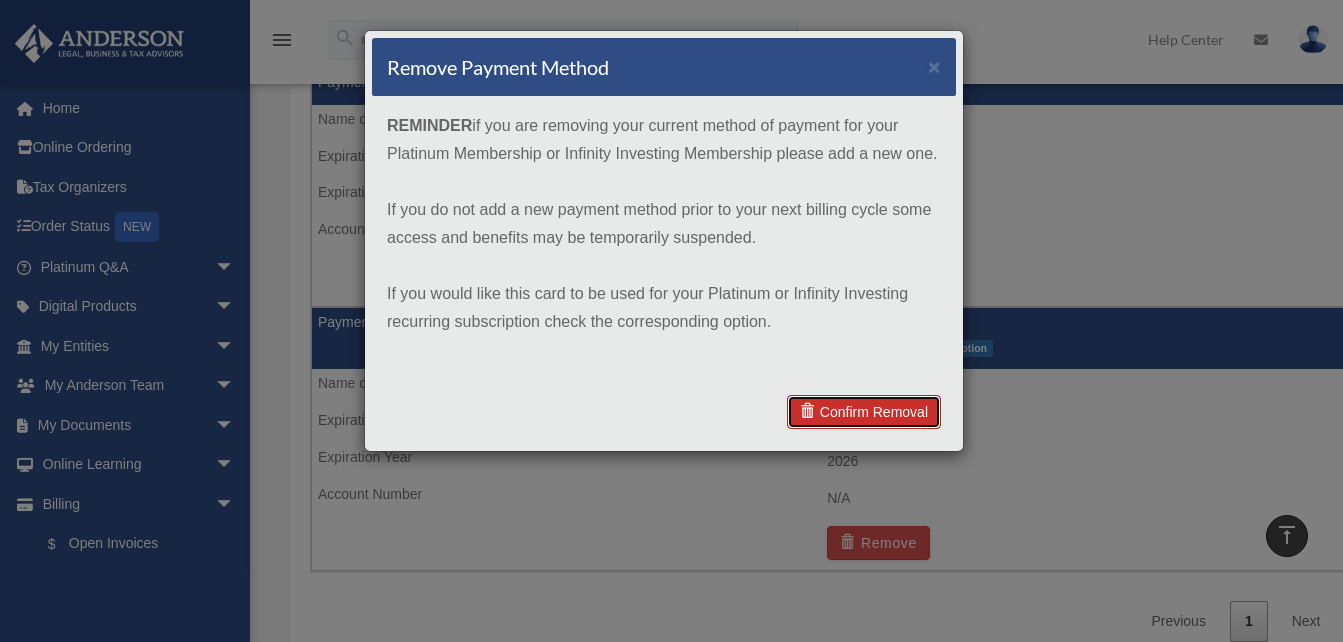 click on "Confirm Removal" at bounding box center [864, 412] 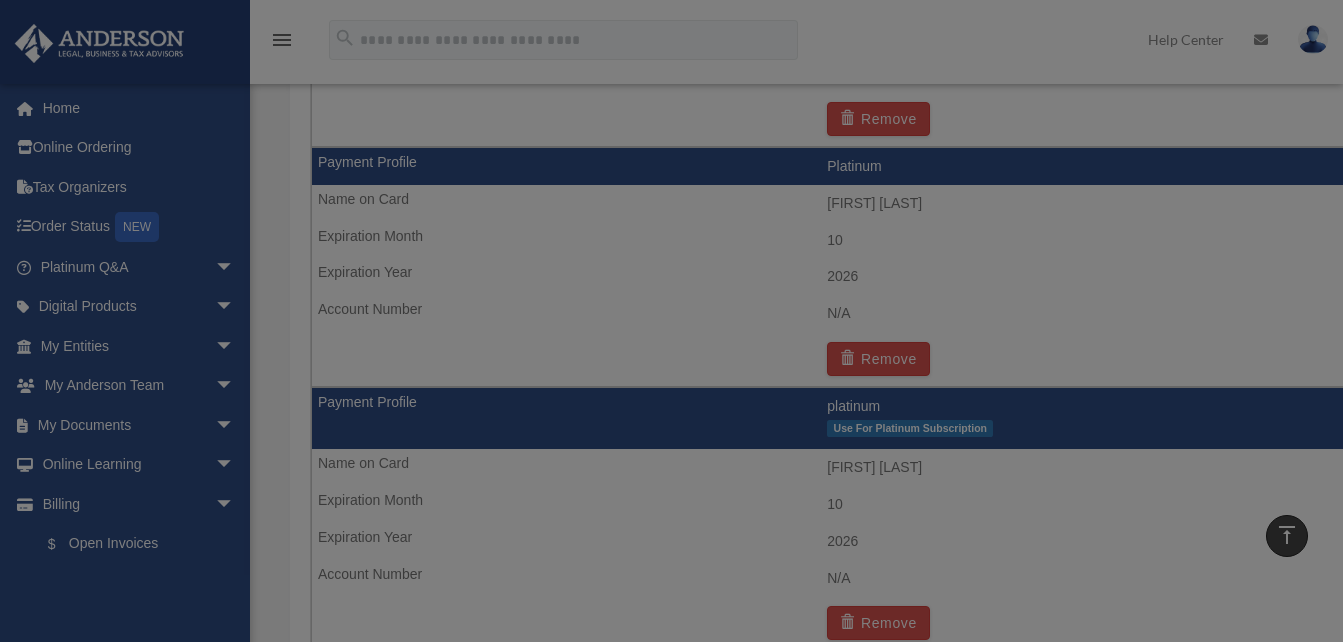 scroll, scrollTop: 1680, scrollLeft: 0, axis: vertical 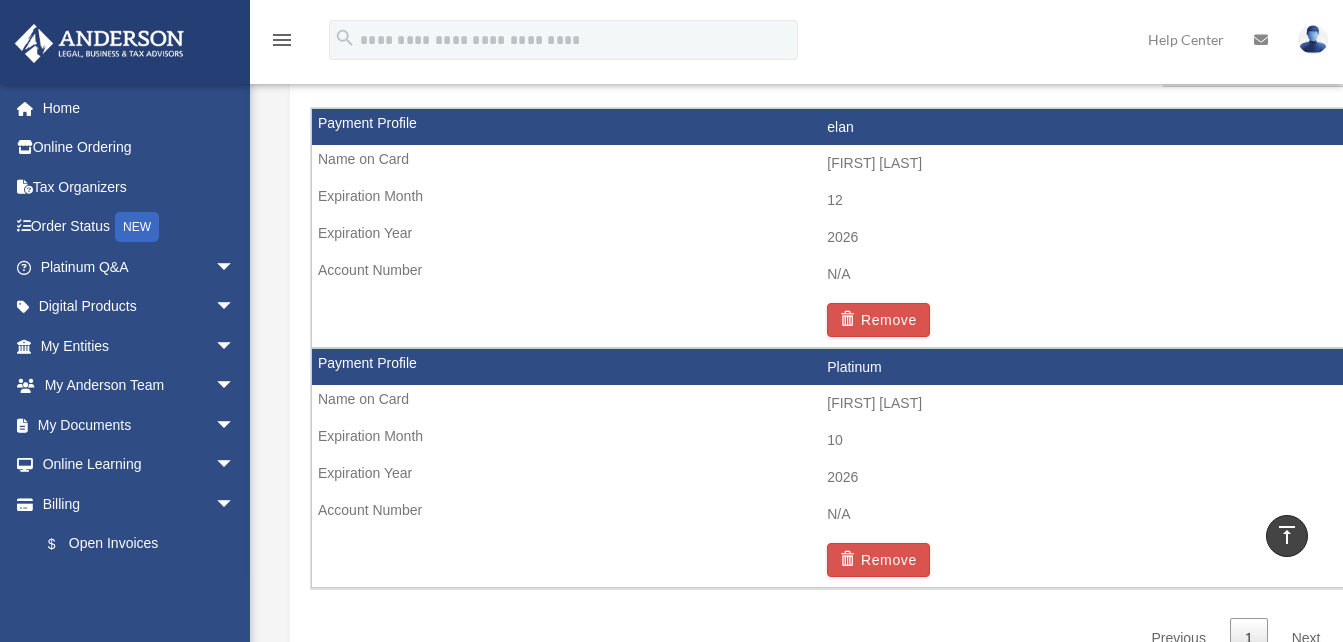 click on "Platinum" at bounding box center [827, 368] 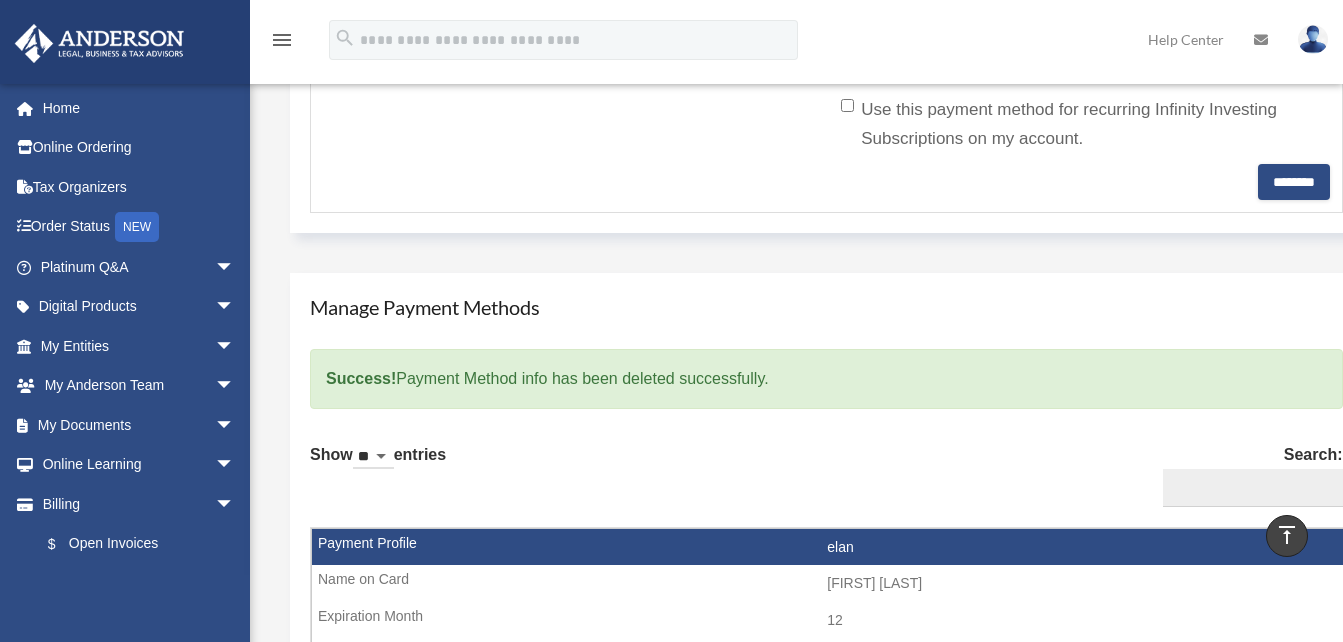 scroll, scrollTop: 800, scrollLeft: 0, axis: vertical 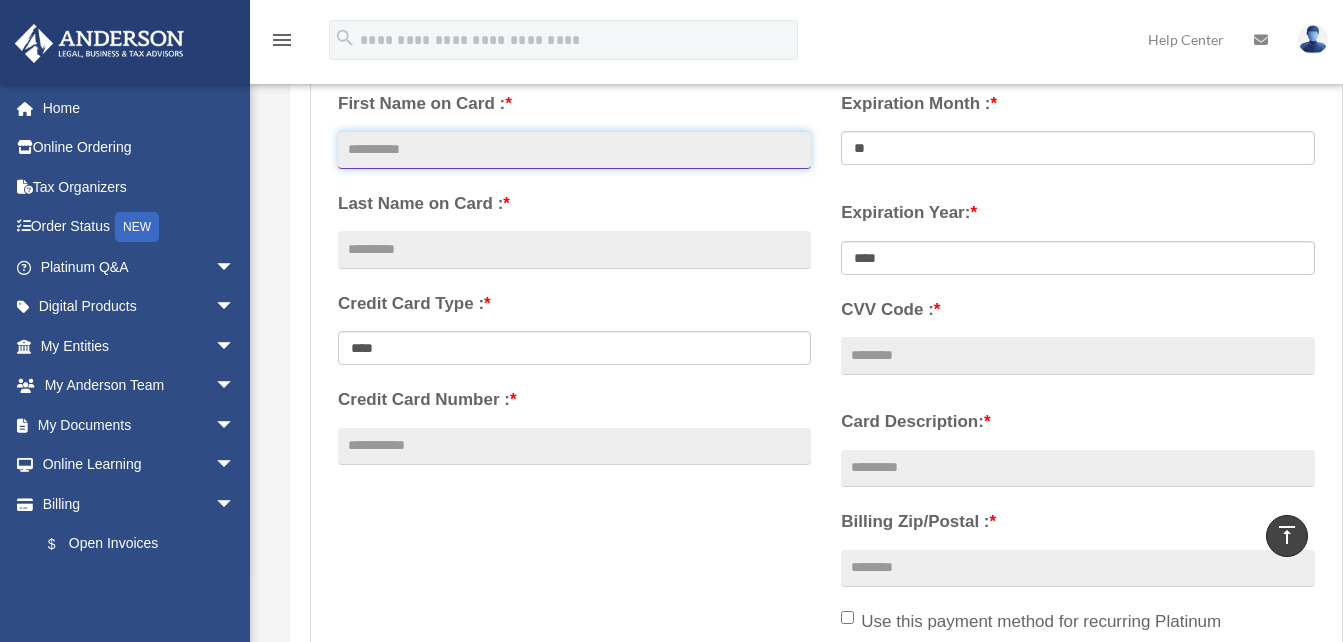 click at bounding box center (574, 150) 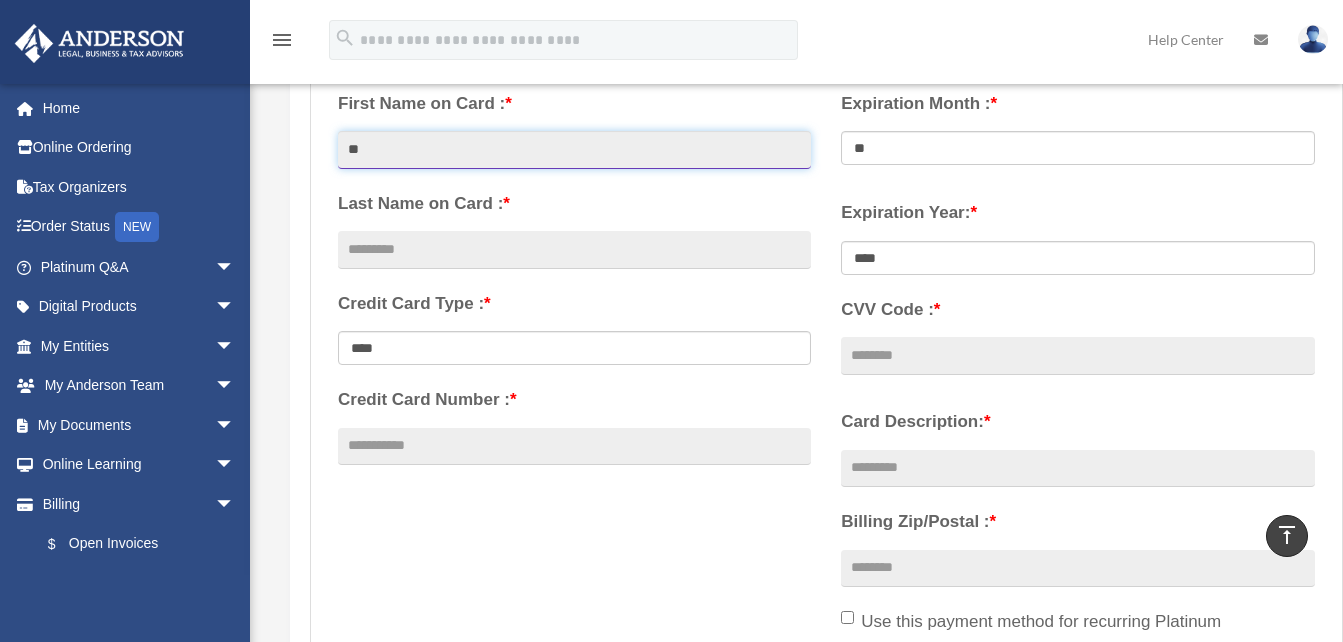 click on "**" at bounding box center [574, 150] 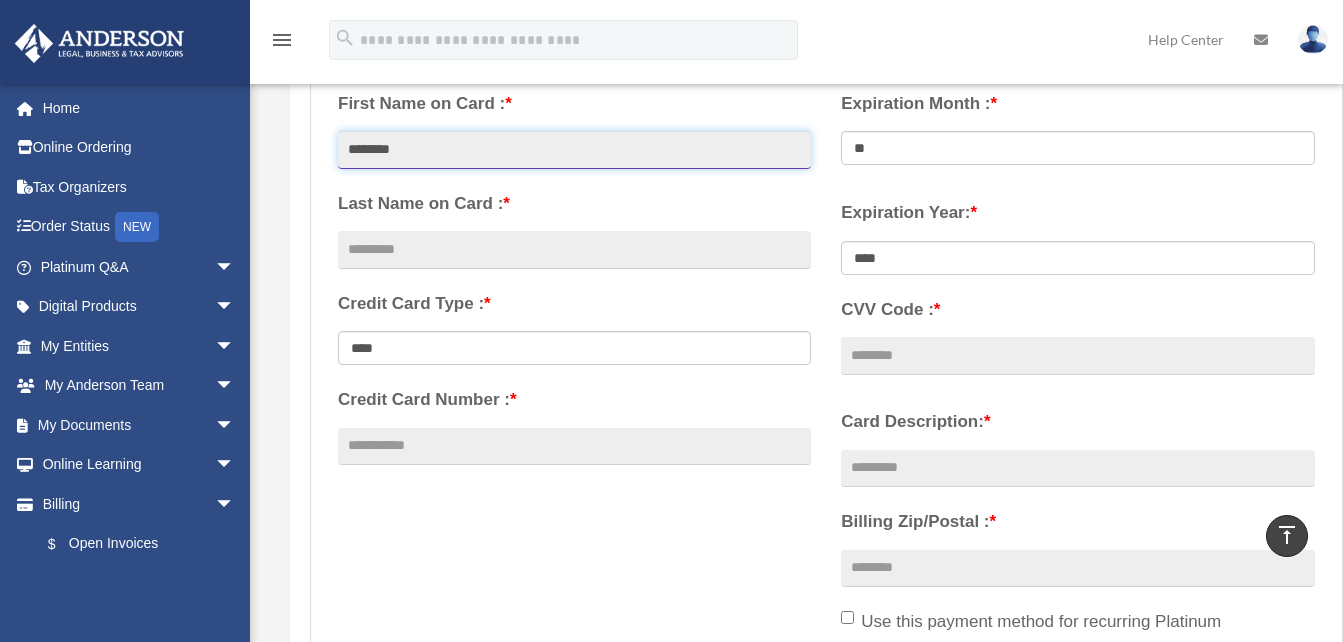 type on "*******" 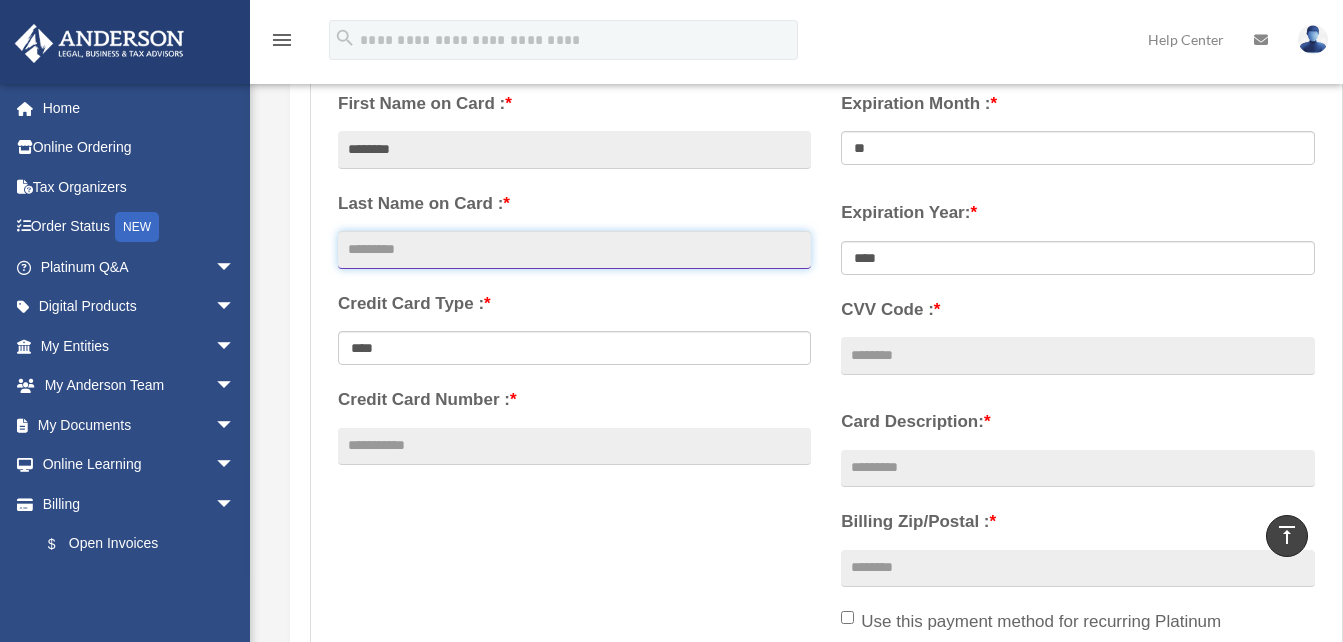 click at bounding box center [574, 250] 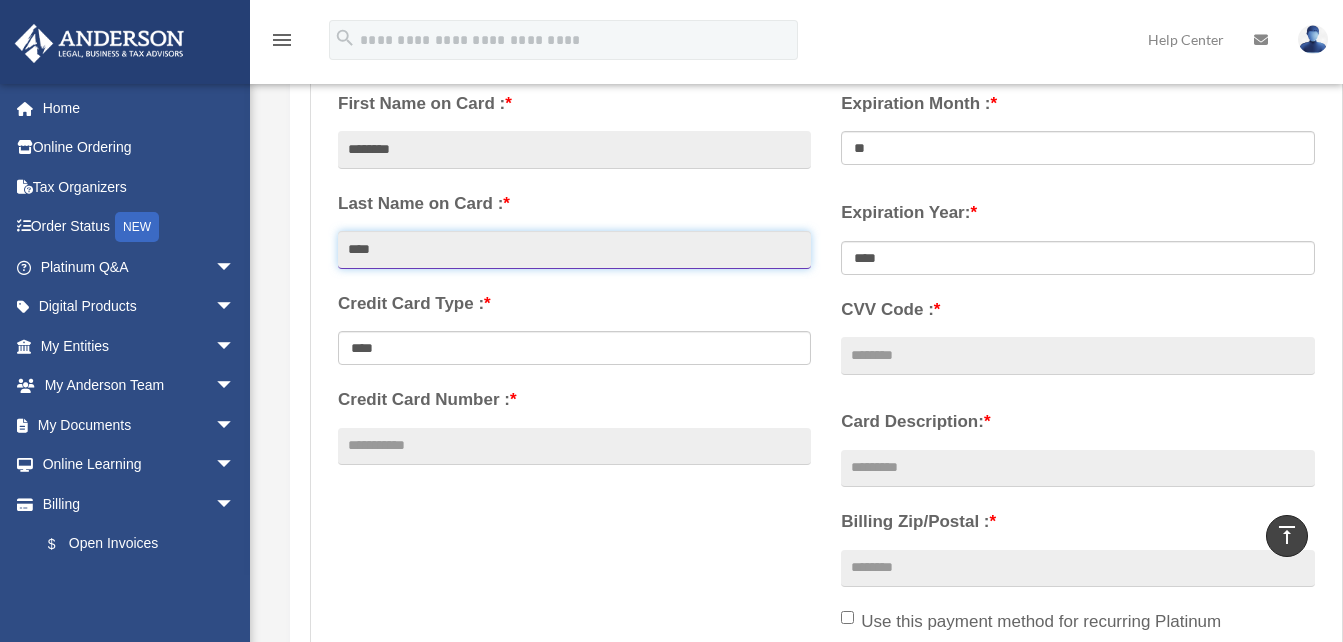 type on "******" 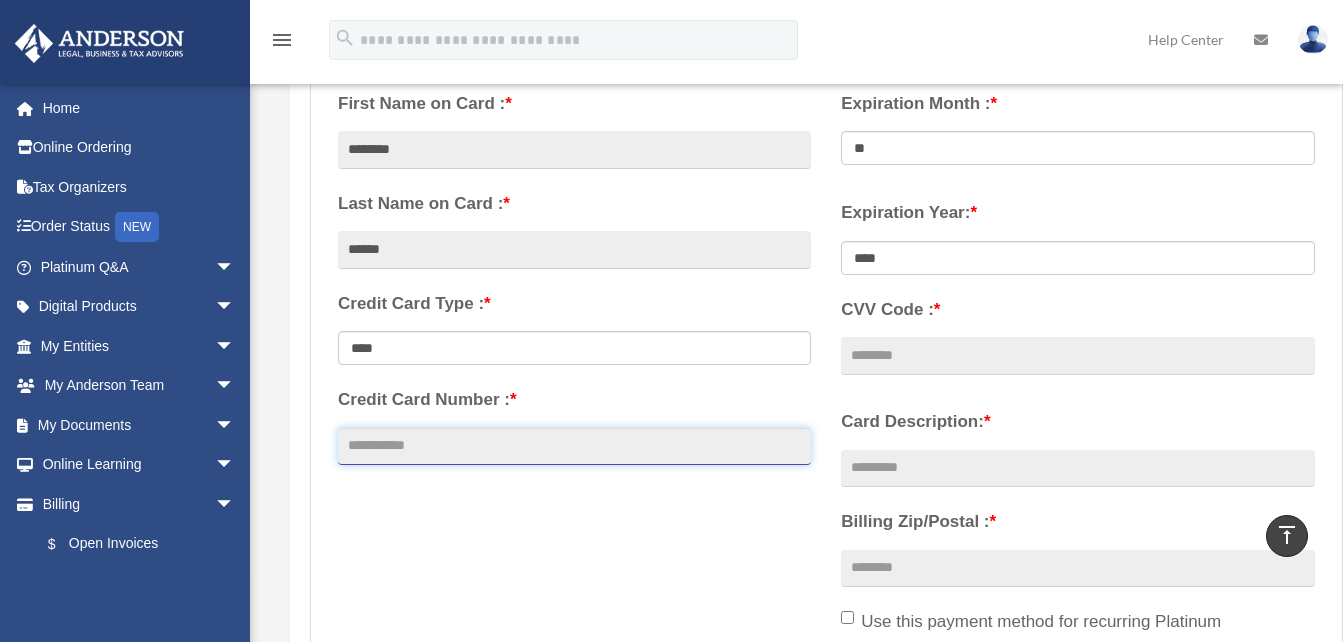 click on "Credit Card Number : *" at bounding box center [574, 447] 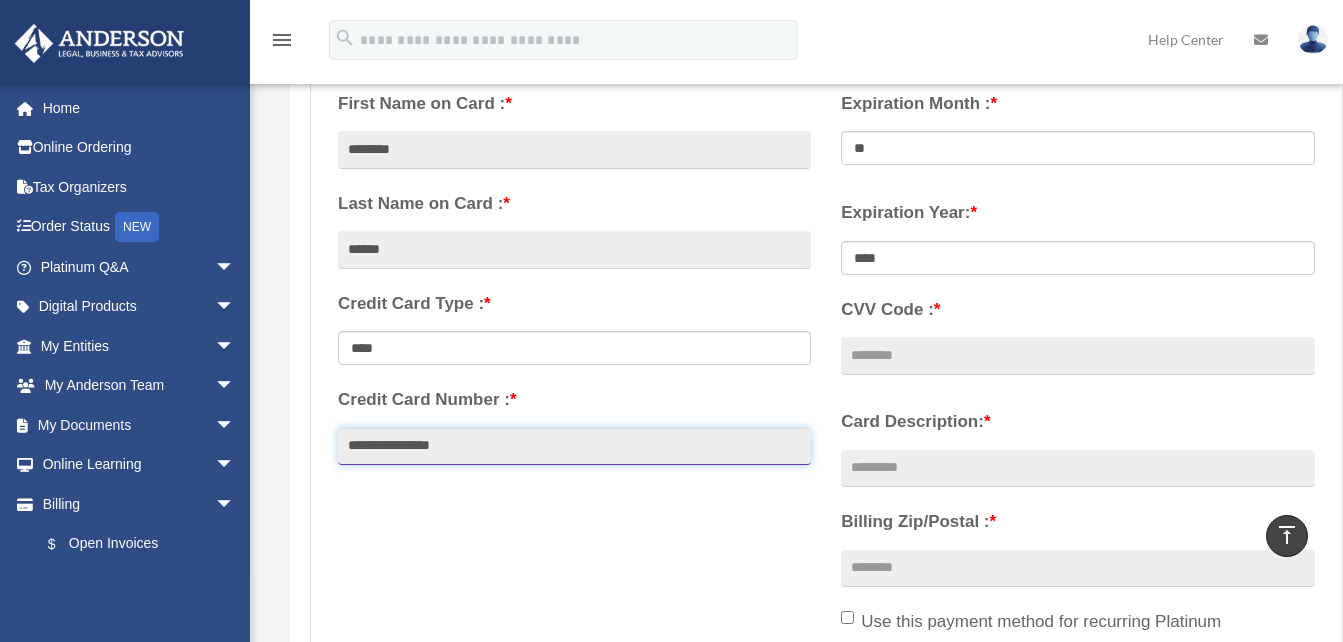 type on "**********" 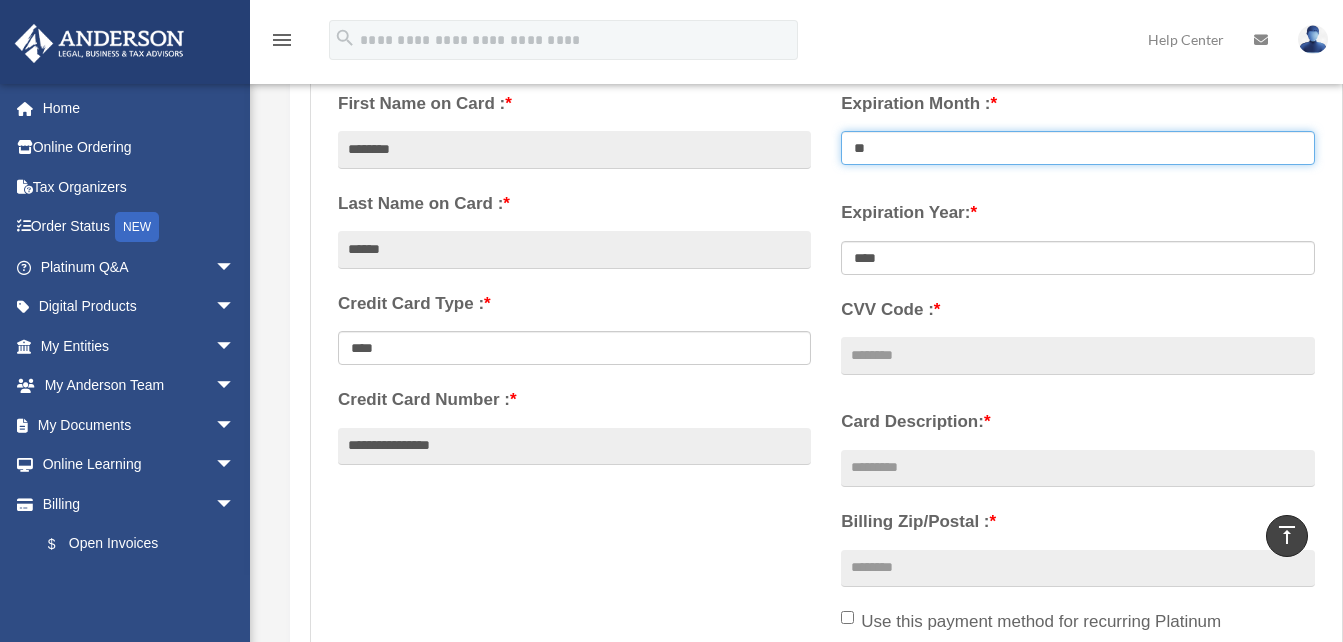 click on "**
**
**
**
**
**
**
** ** ** ** **" at bounding box center [1077, 148] 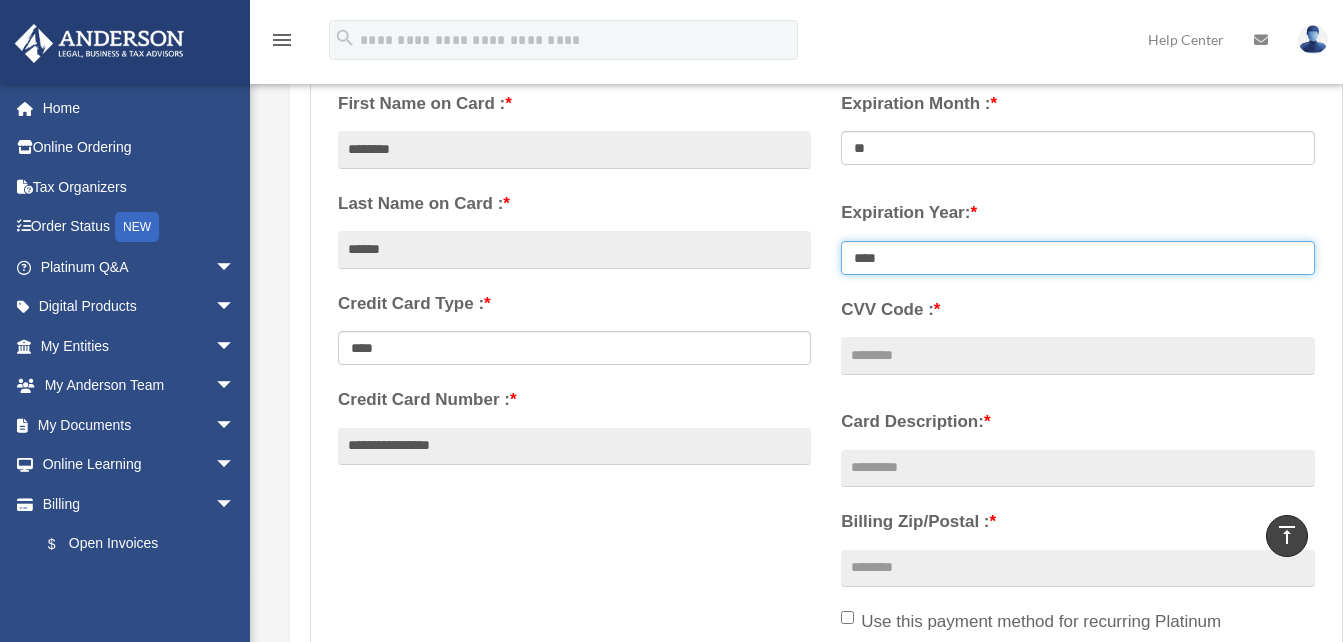 click on "****
****
****
****
****
****
****
**** ****" at bounding box center [1077, 258] 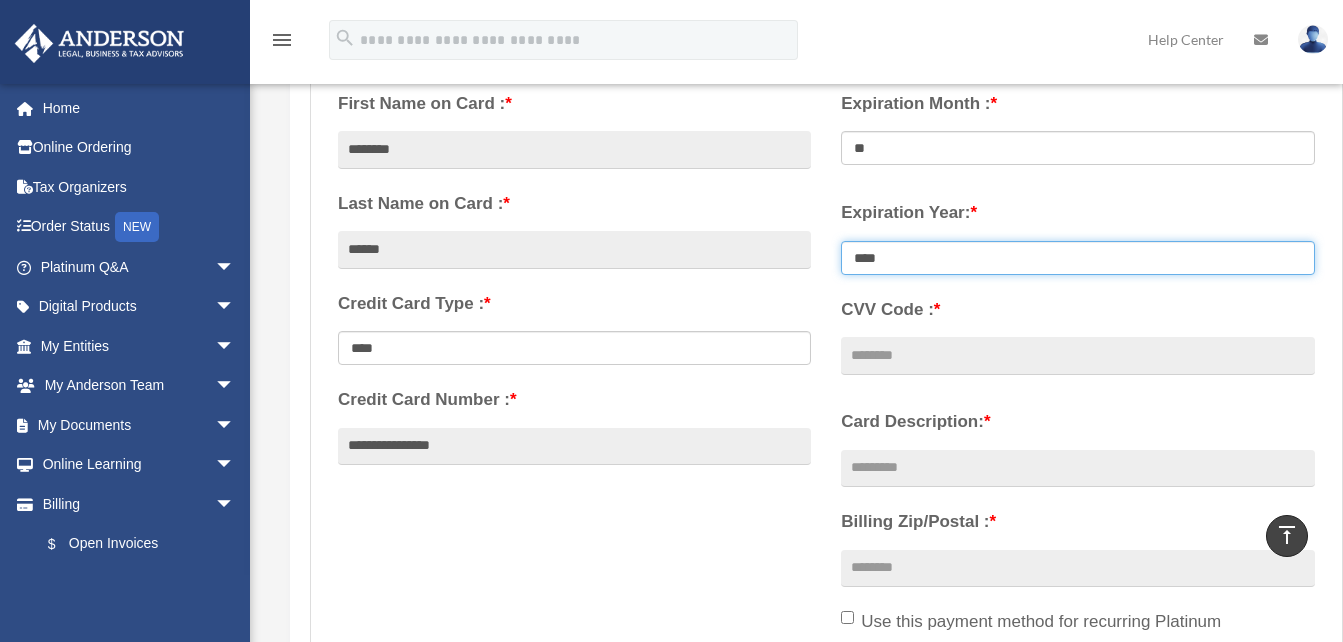 select on "****" 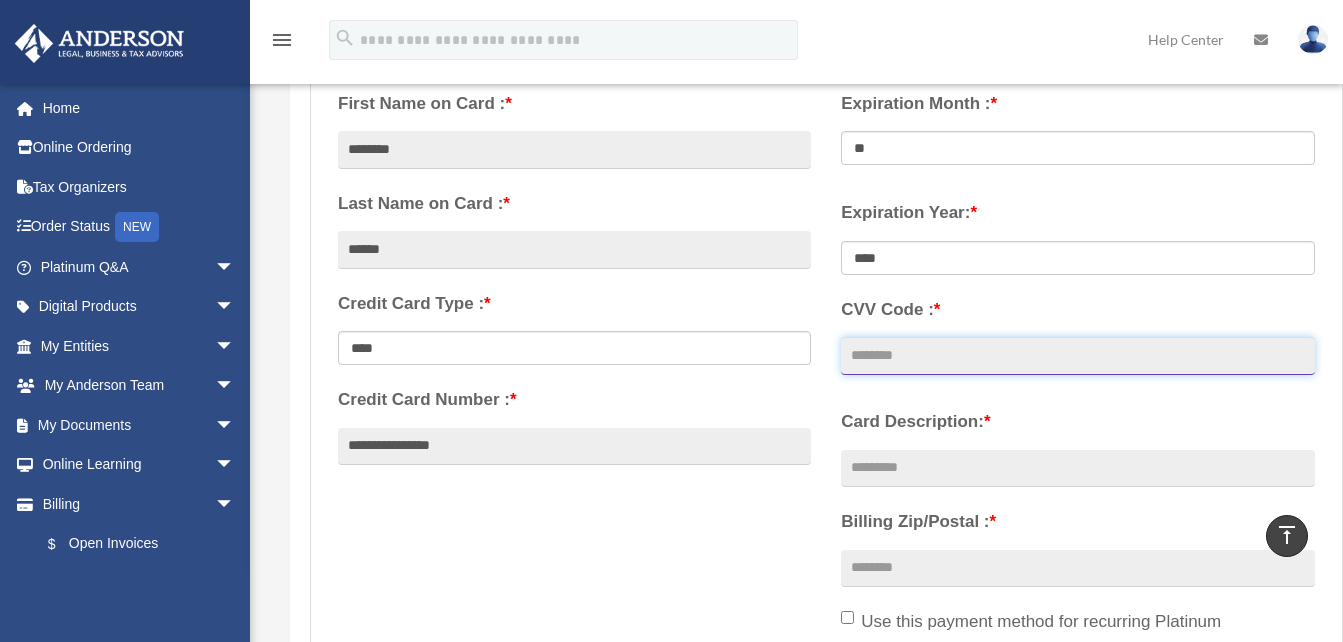 click on "CVV Code : *" at bounding box center (1077, 356) 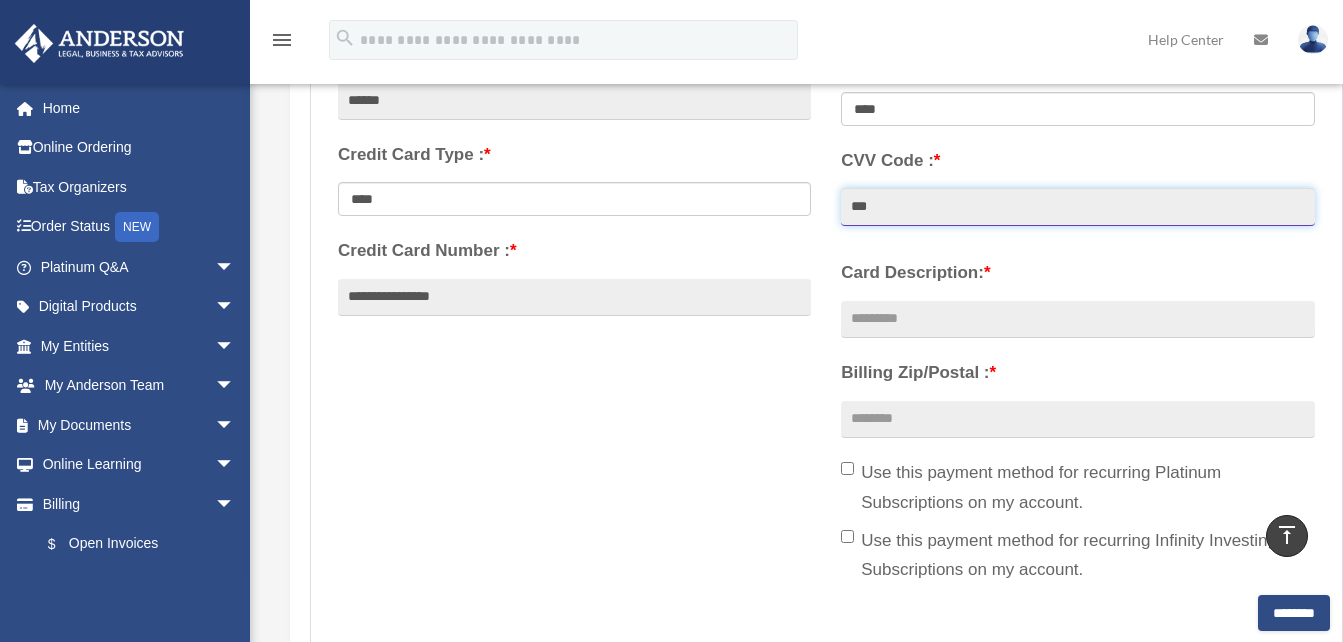 scroll, scrollTop: 600, scrollLeft: 0, axis: vertical 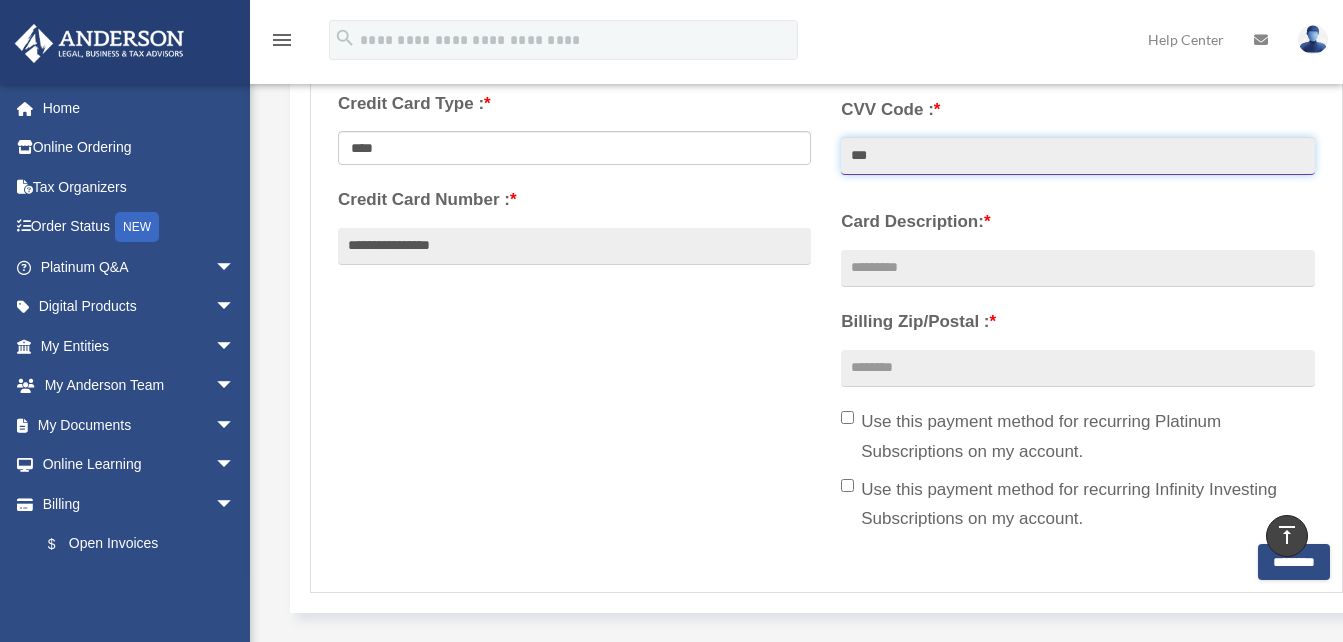 type on "***" 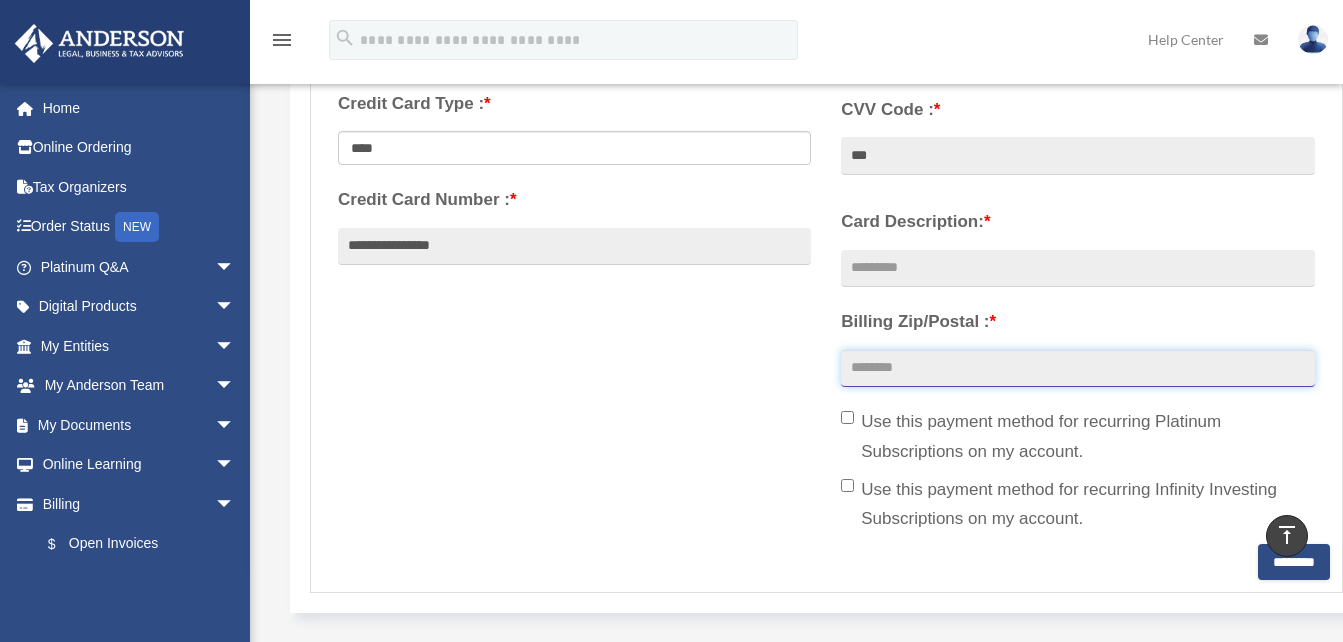 click on "Billing Zip/Postal : *" at bounding box center (1077, 369) 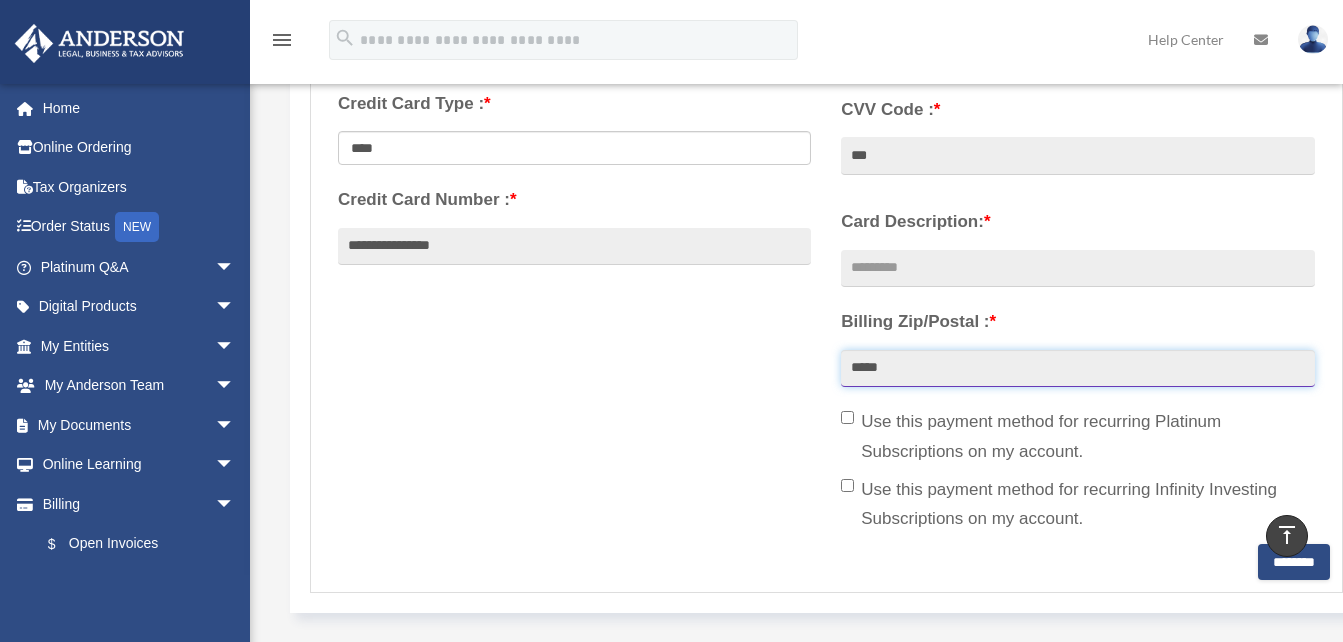 type on "*****" 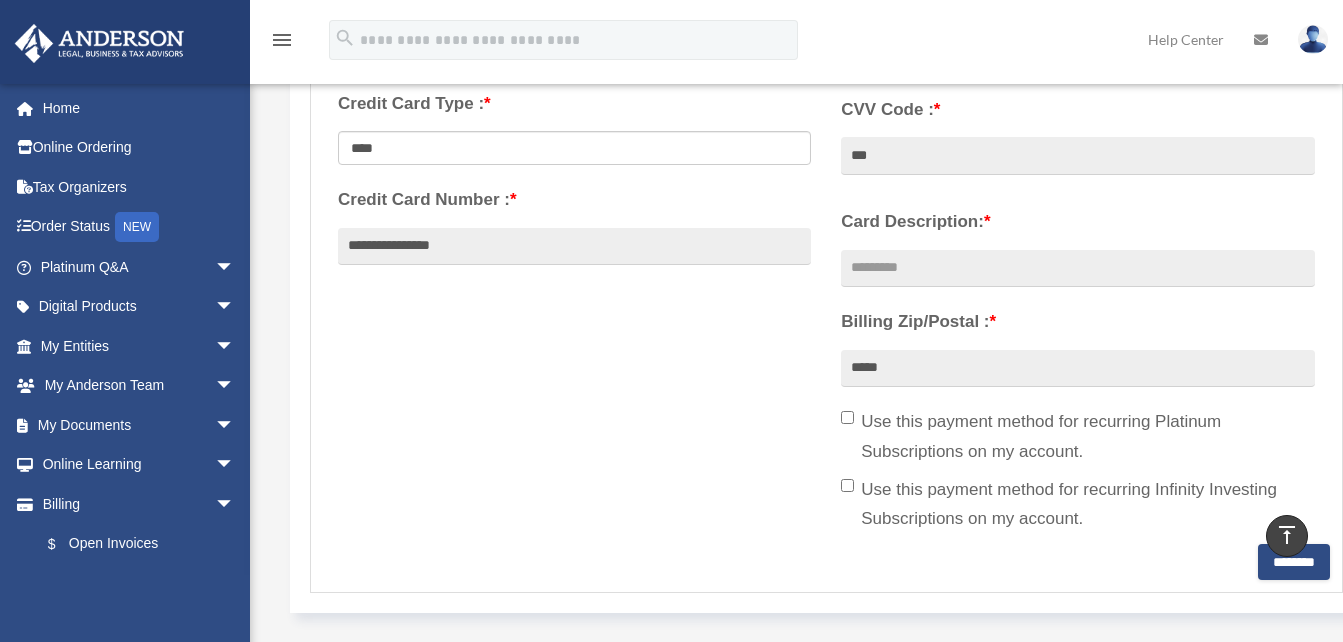 click on "**********" at bounding box center [826, 210] 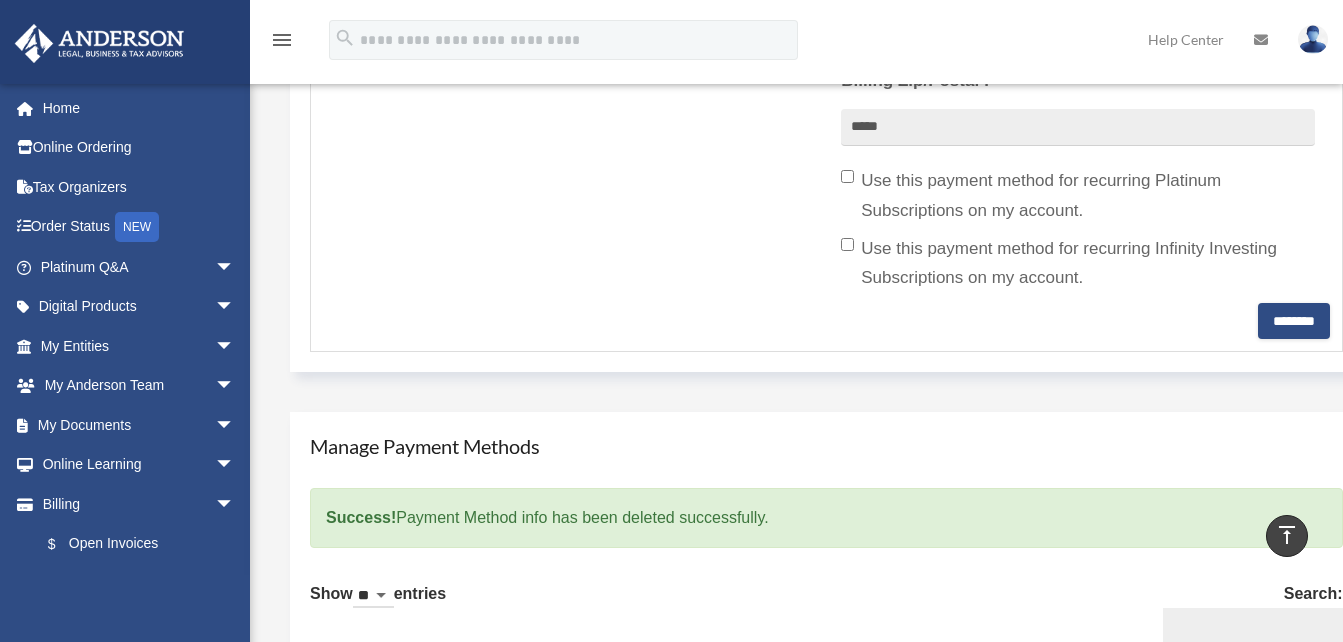 scroll, scrollTop: 900, scrollLeft: 0, axis: vertical 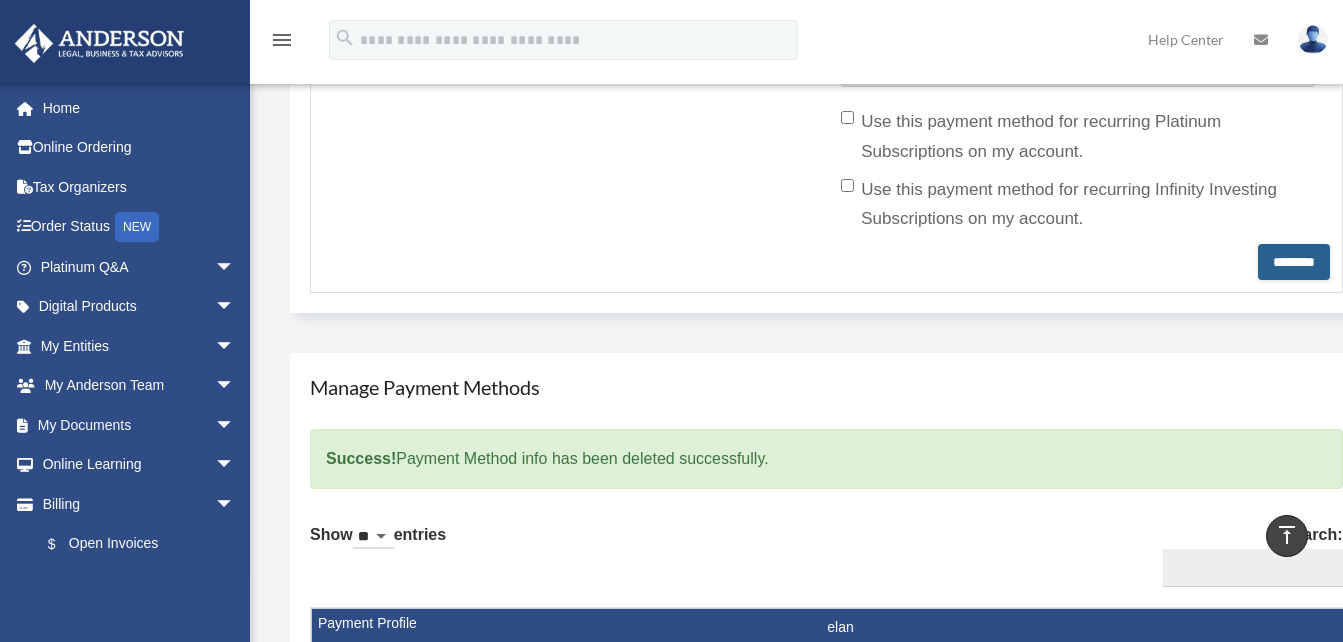 click on "********" at bounding box center (1294, 262) 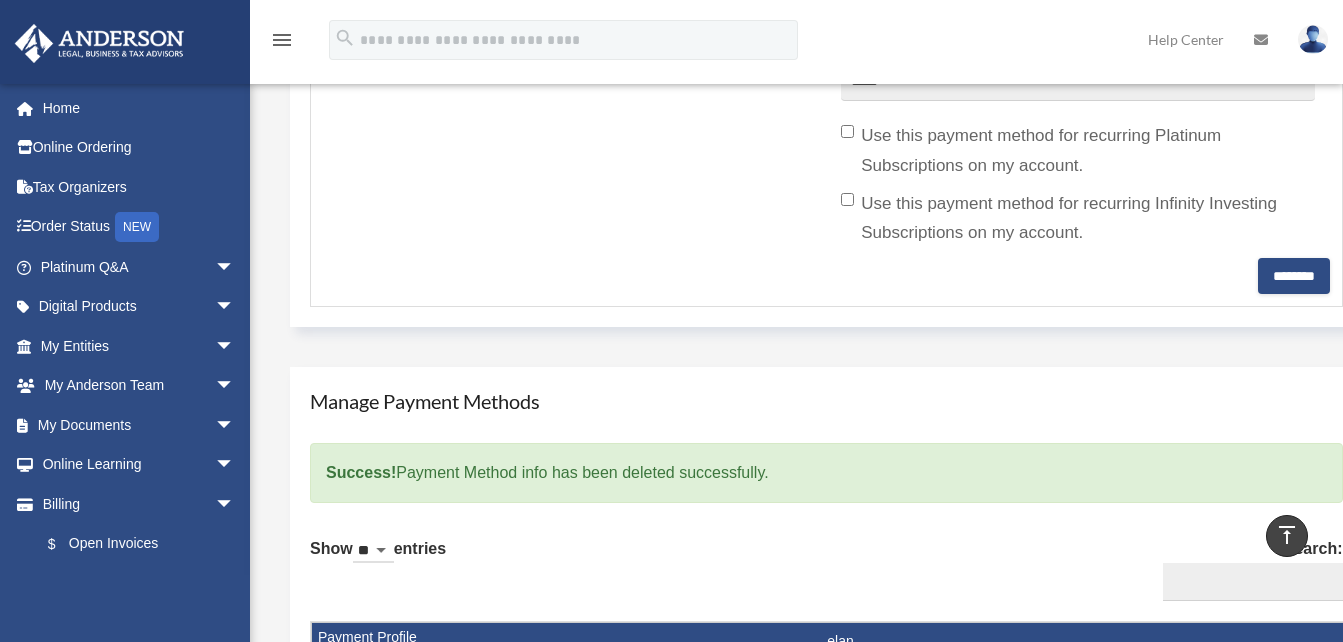 scroll, scrollTop: 850, scrollLeft: 0, axis: vertical 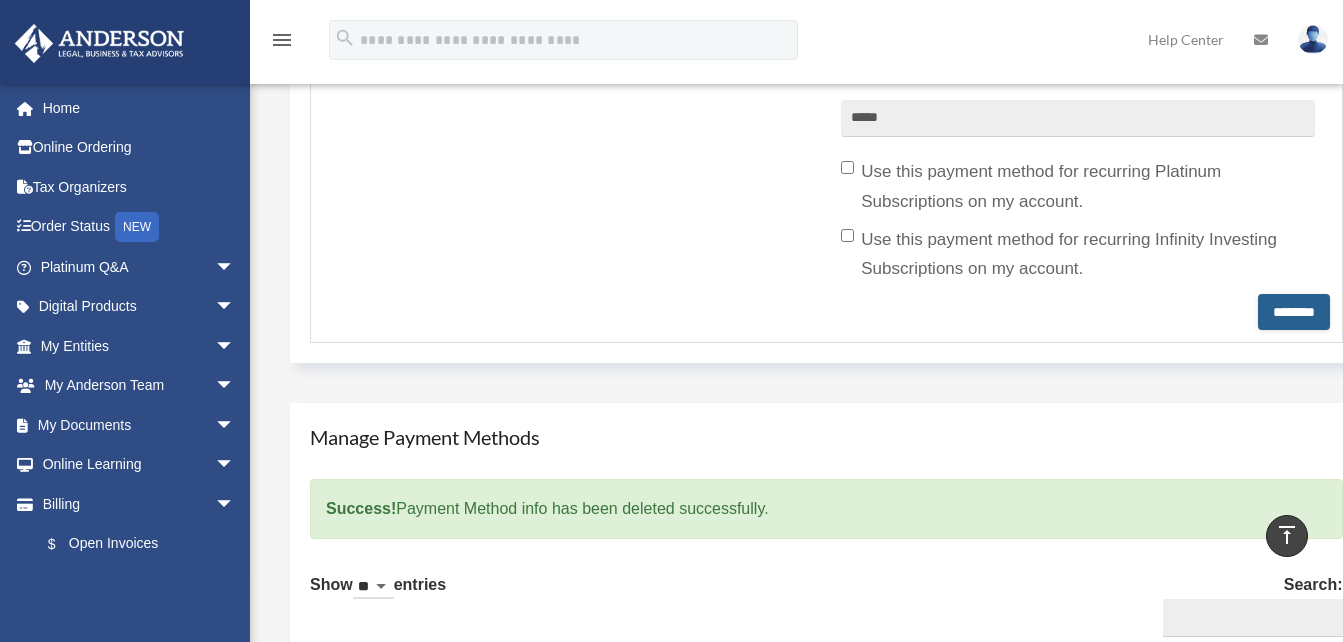 click on "********" at bounding box center (1294, 312) 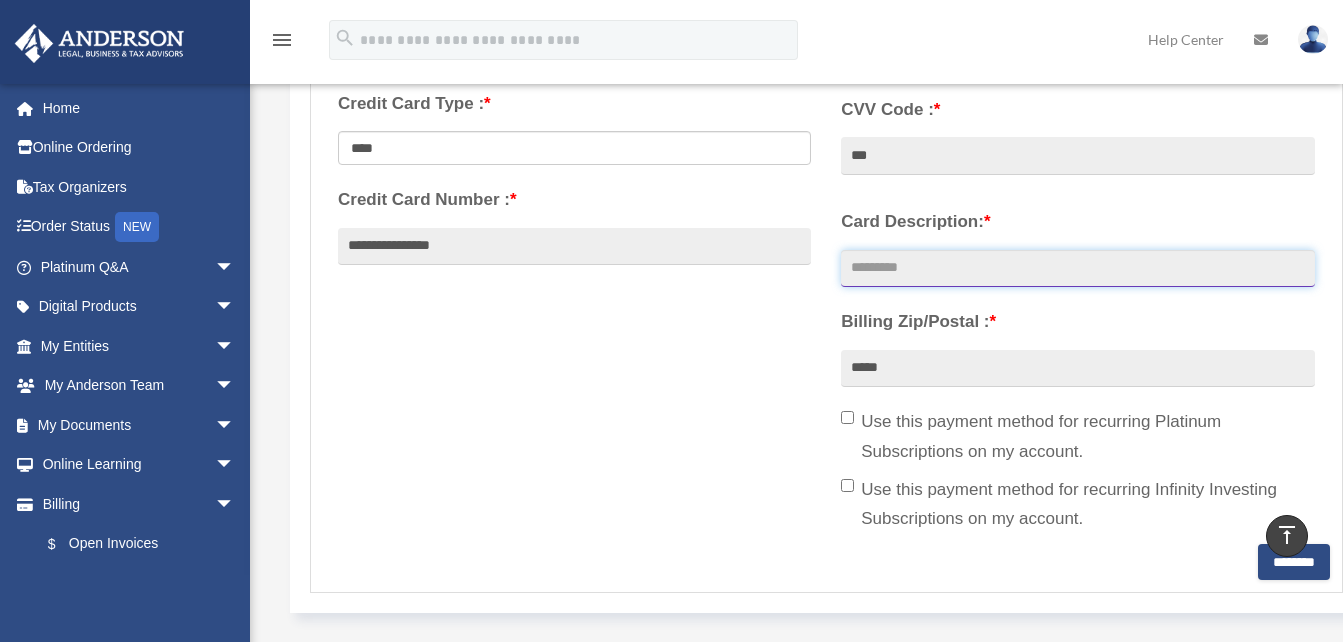 scroll, scrollTop: 550, scrollLeft: 0, axis: vertical 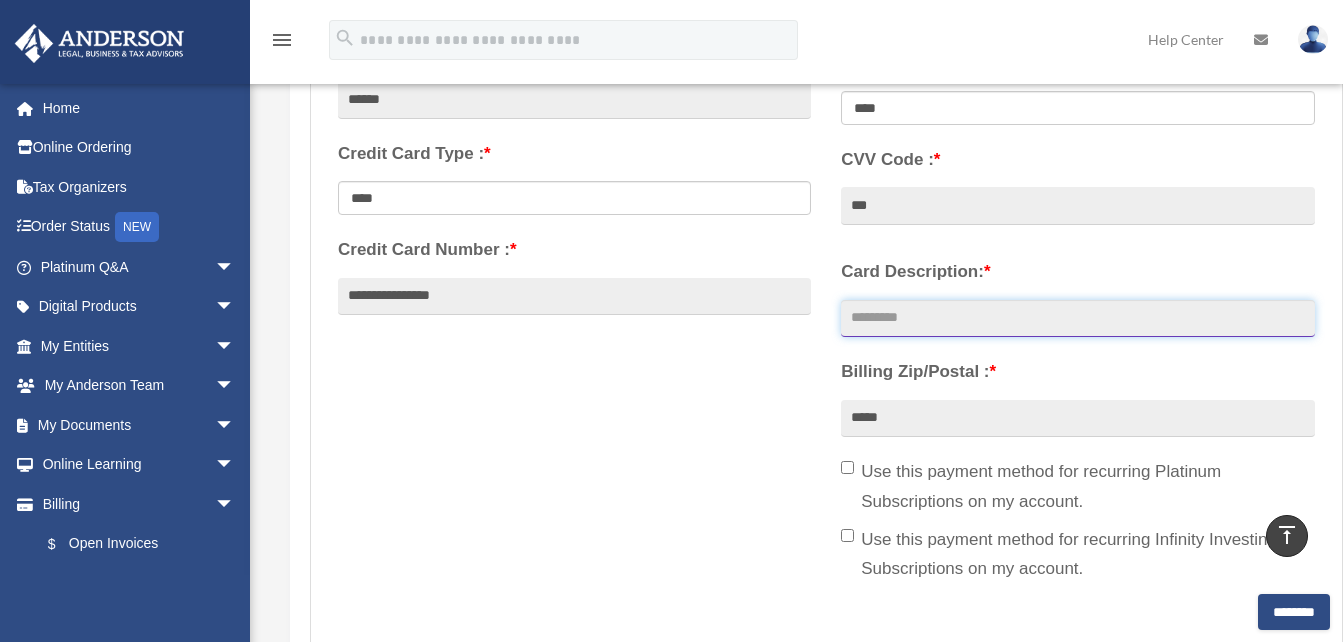 click on "Card Description: *" at bounding box center [1077, 319] 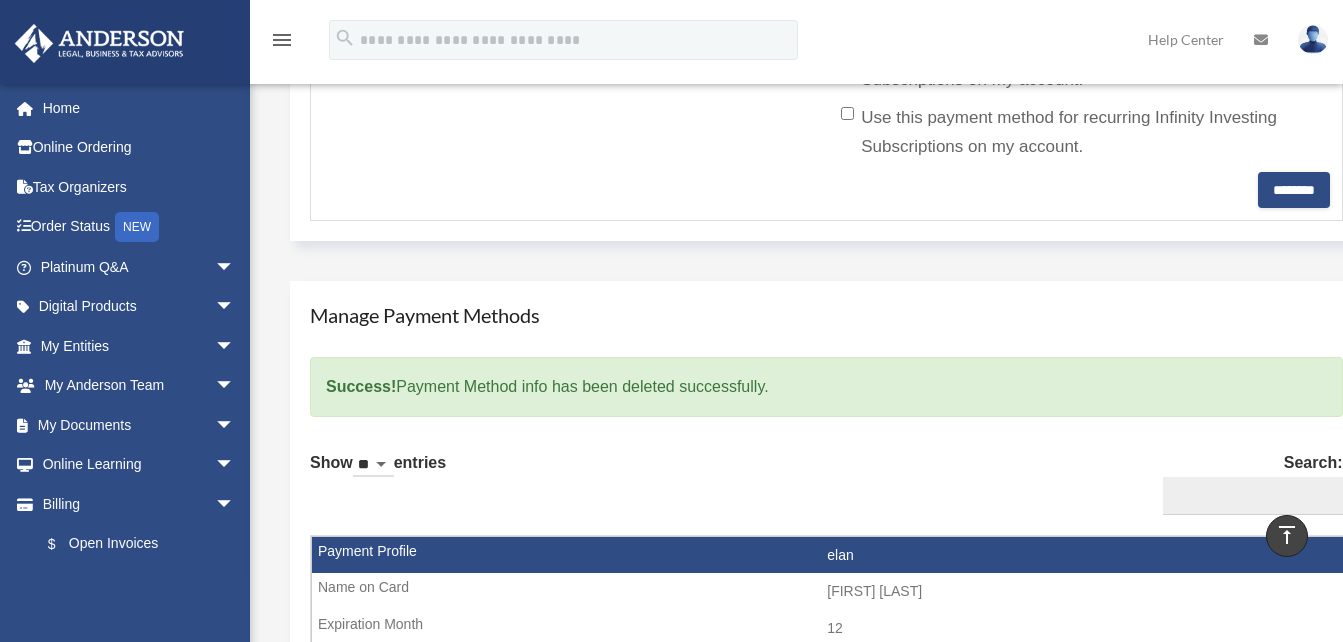scroll, scrollTop: 850, scrollLeft: 0, axis: vertical 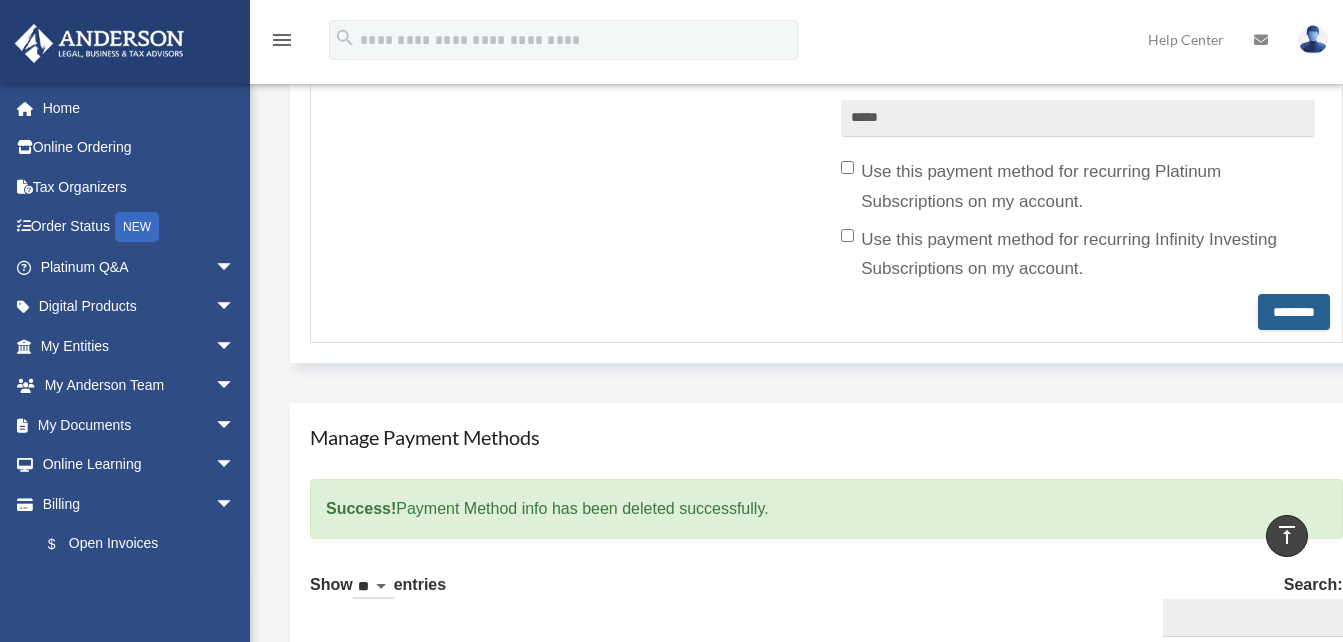 click on "********" at bounding box center [1294, 312] 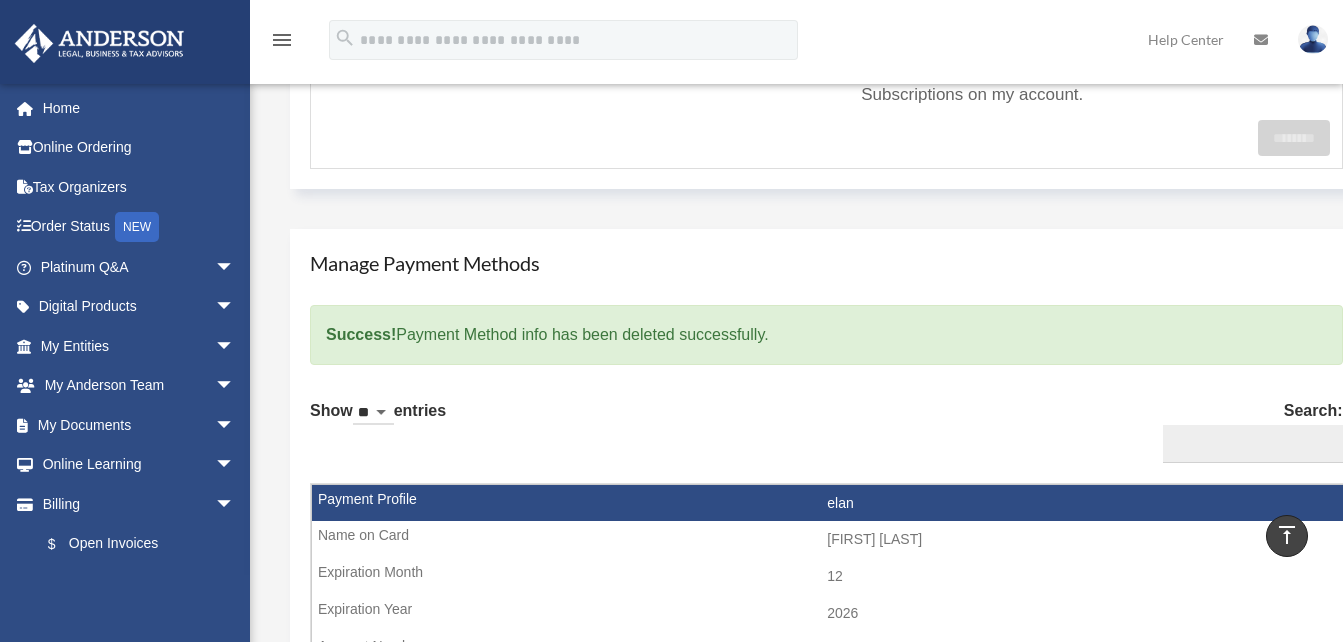 scroll, scrollTop: 1146, scrollLeft: 0, axis: vertical 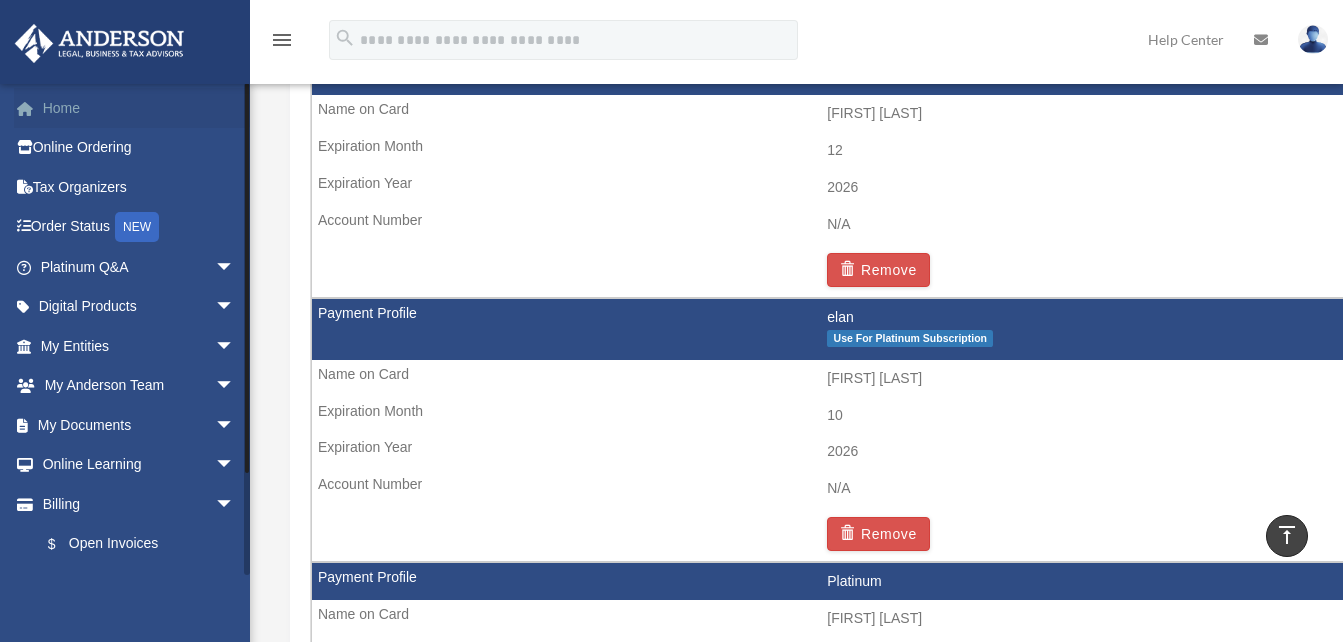 click on "Home" at bounding box center (139, 108) 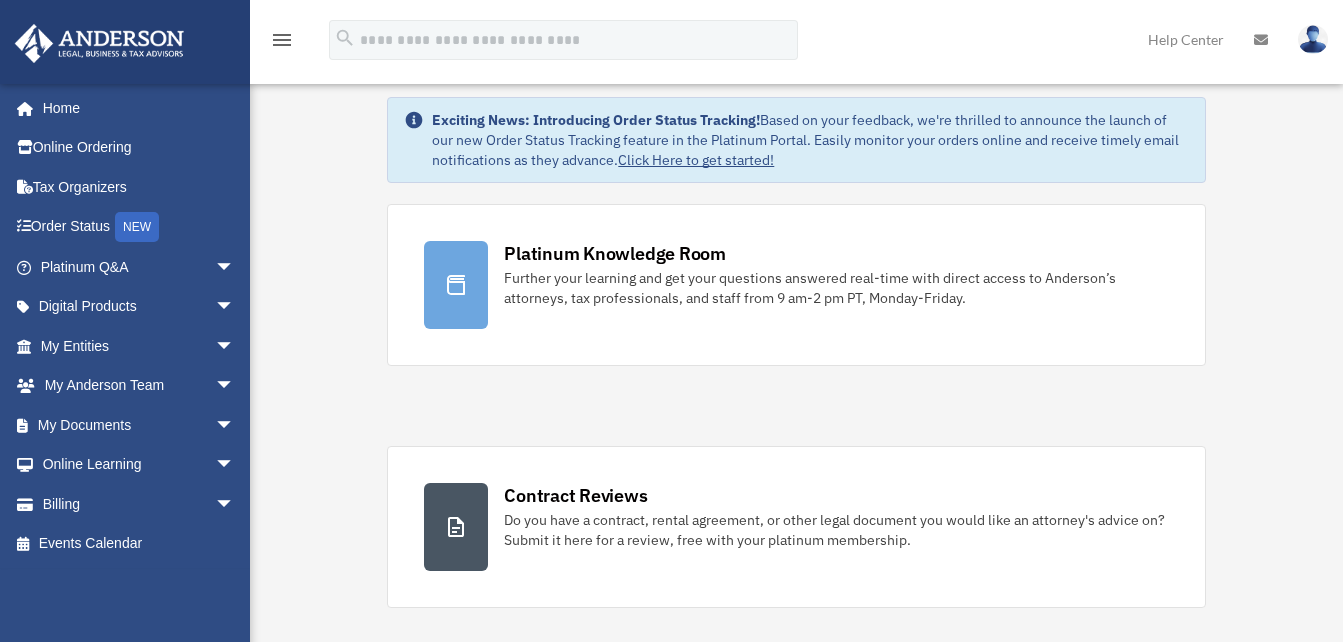 scroll, scrollTop: 100, scrollLeft: 0, axis: vertical 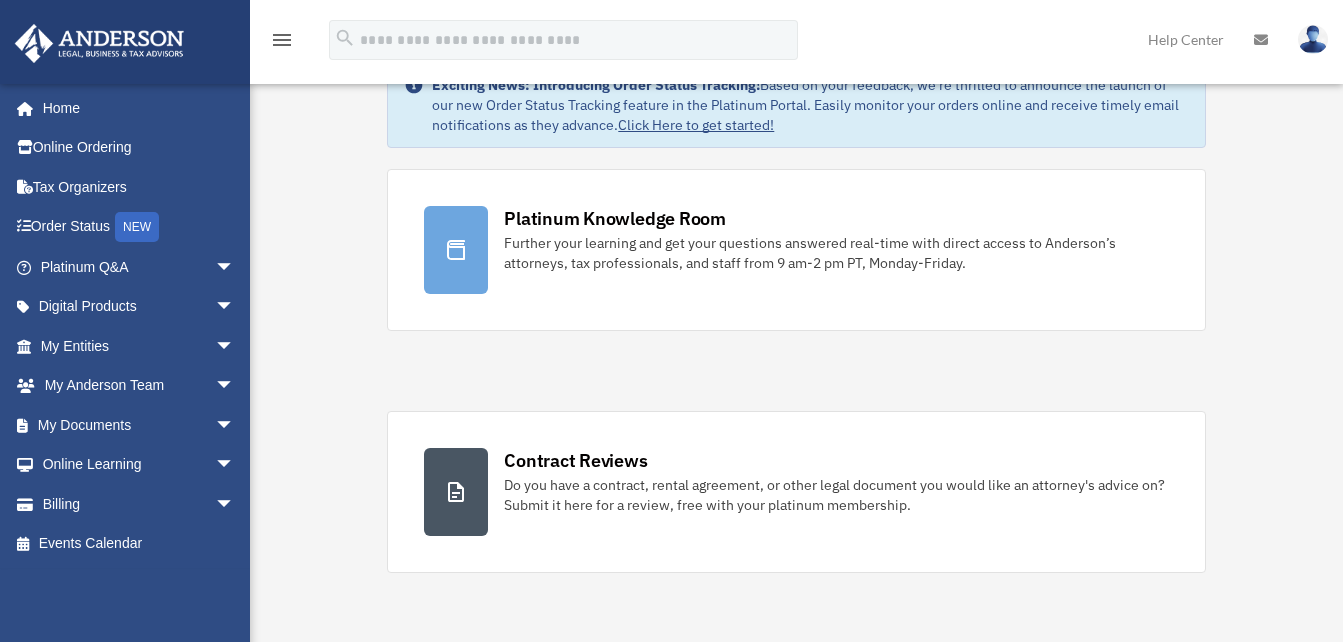 click at bounding box center (1313, 39) 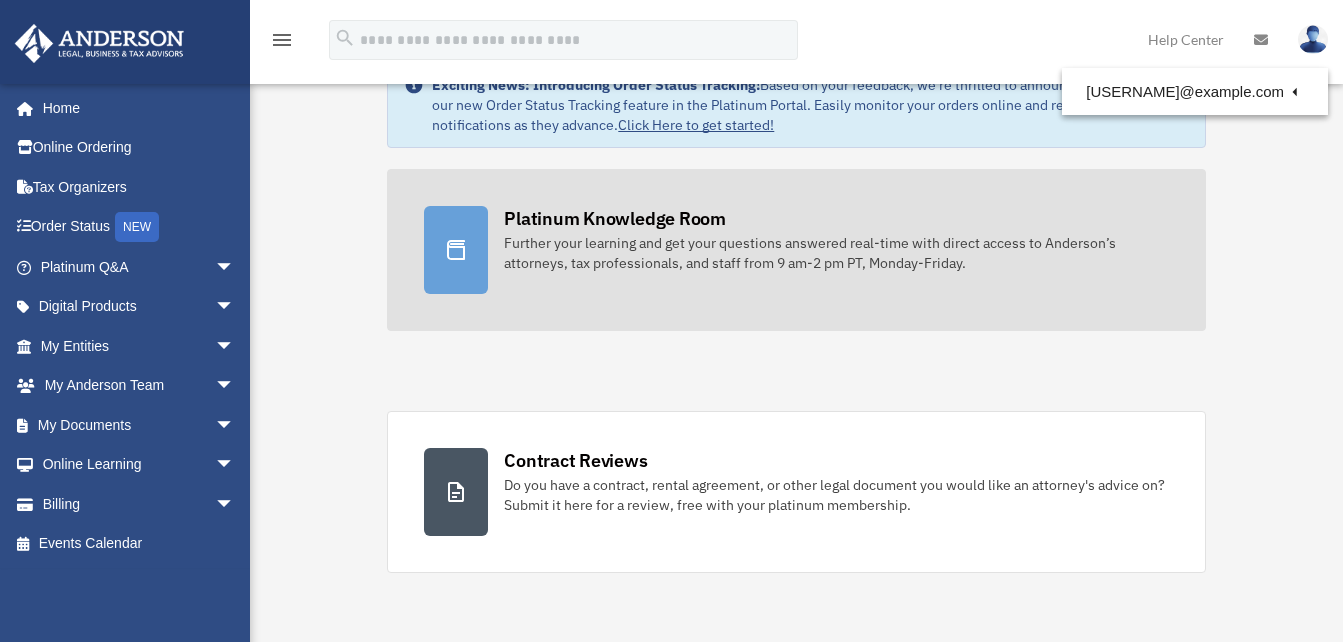 click on "Logout" at bounding box center [937, 174] 